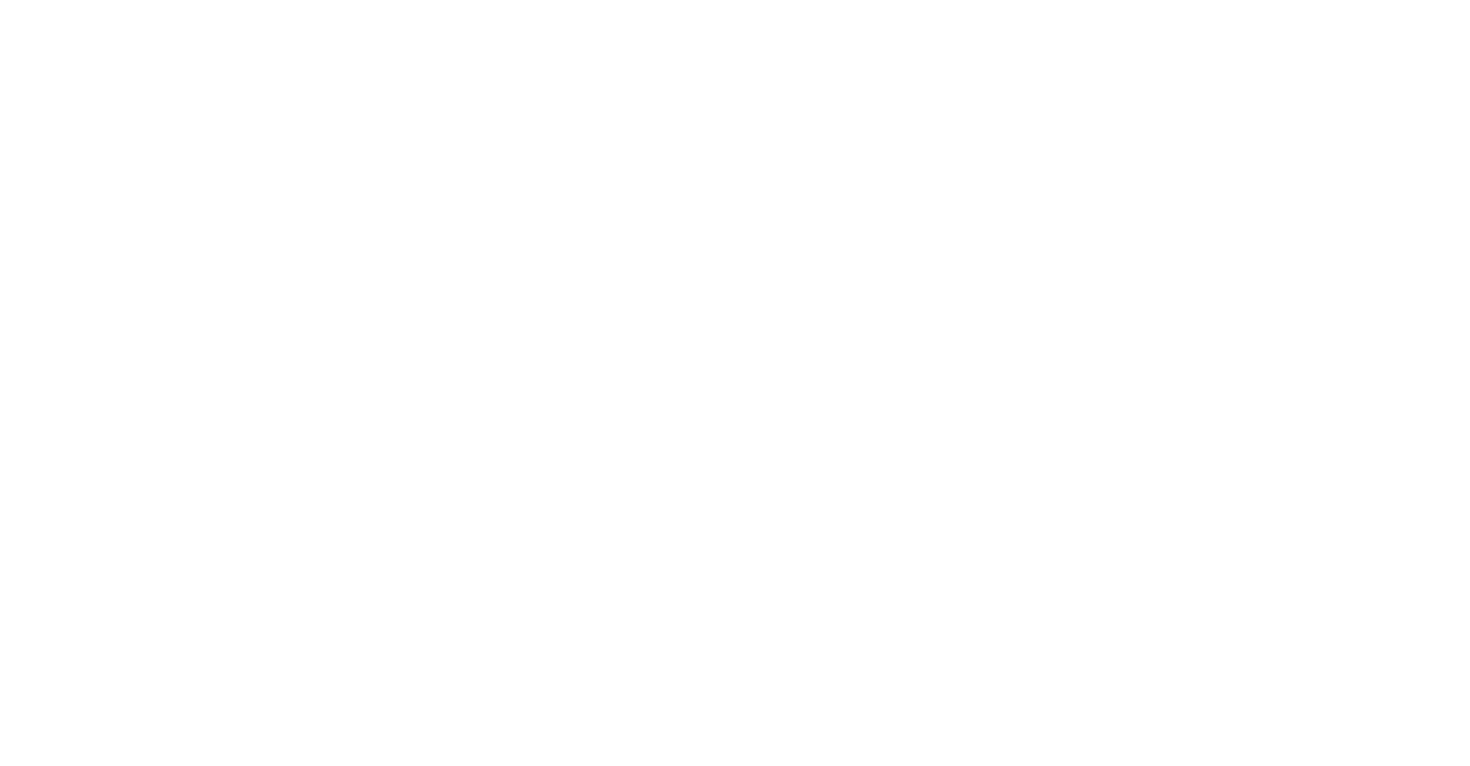 scroll, scrollTop: 0, scrollLeft: 0, axis: both 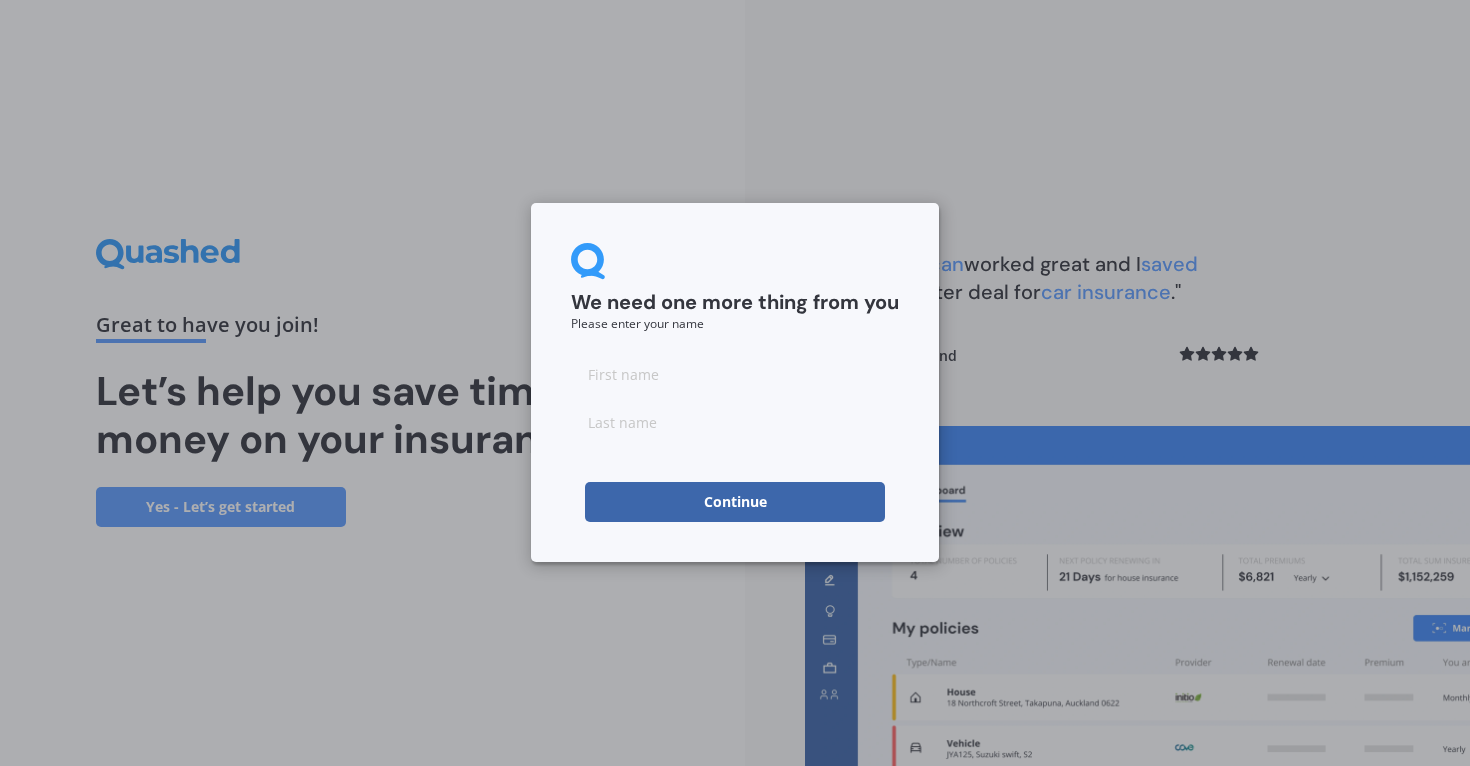 click at bounding box center [735, 374] 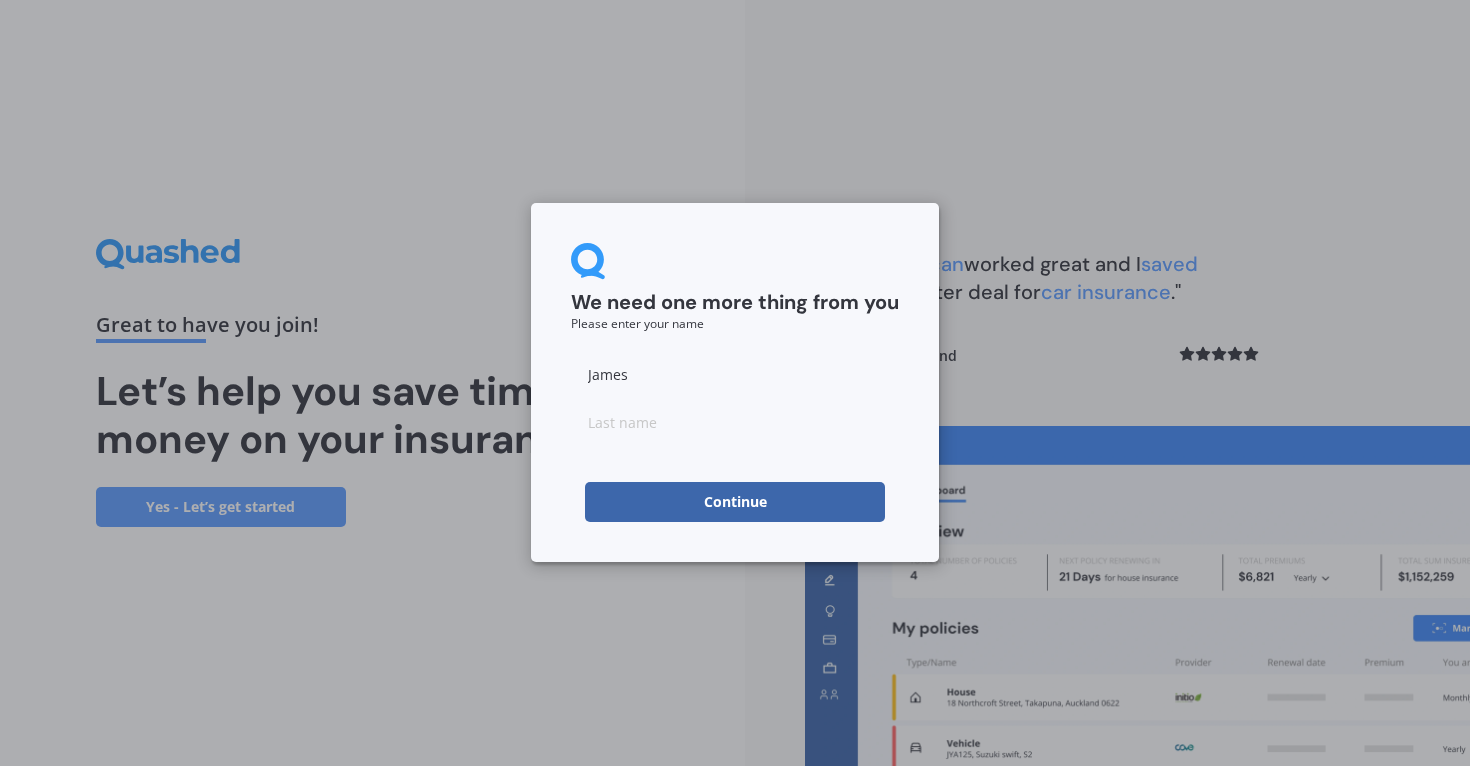type on "James" 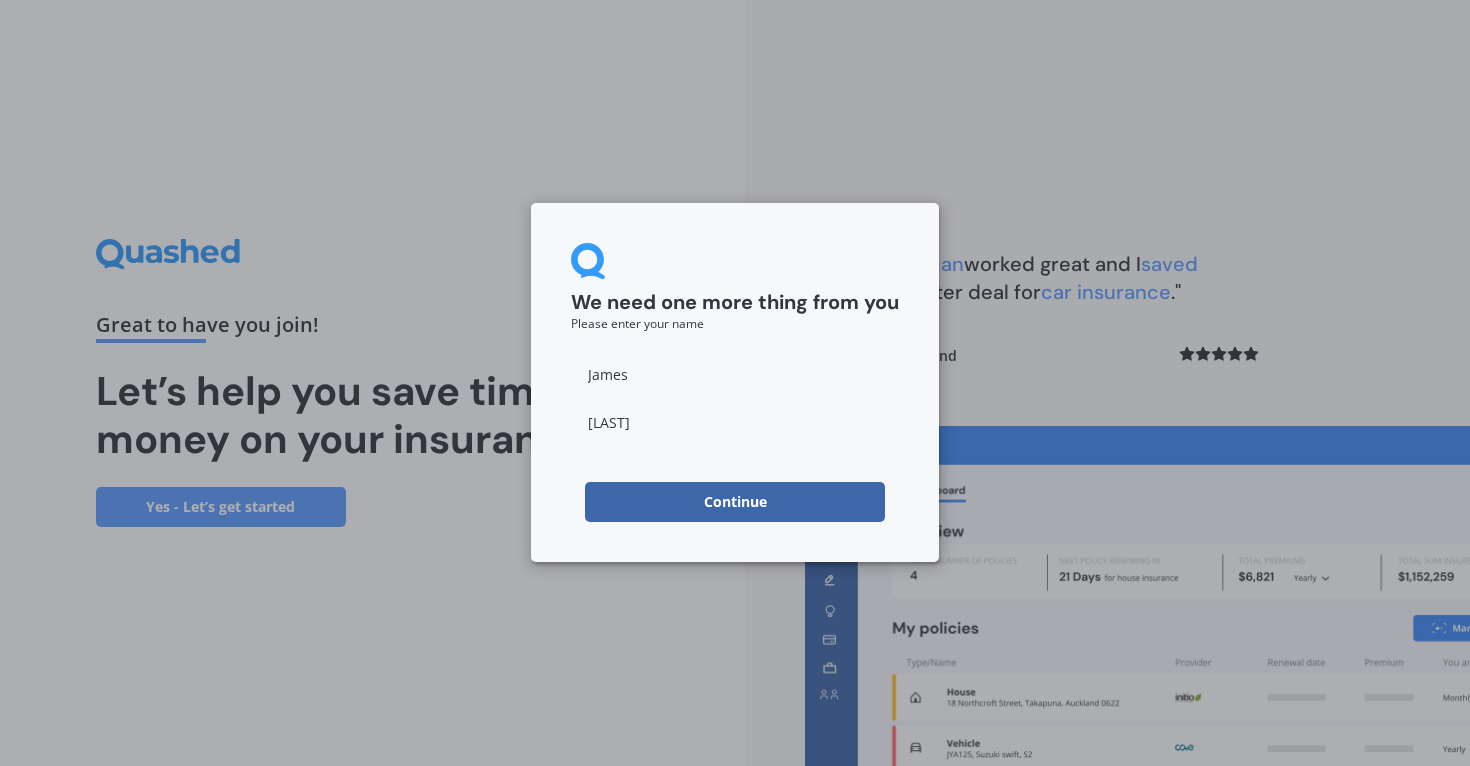 type on "[LAST]" 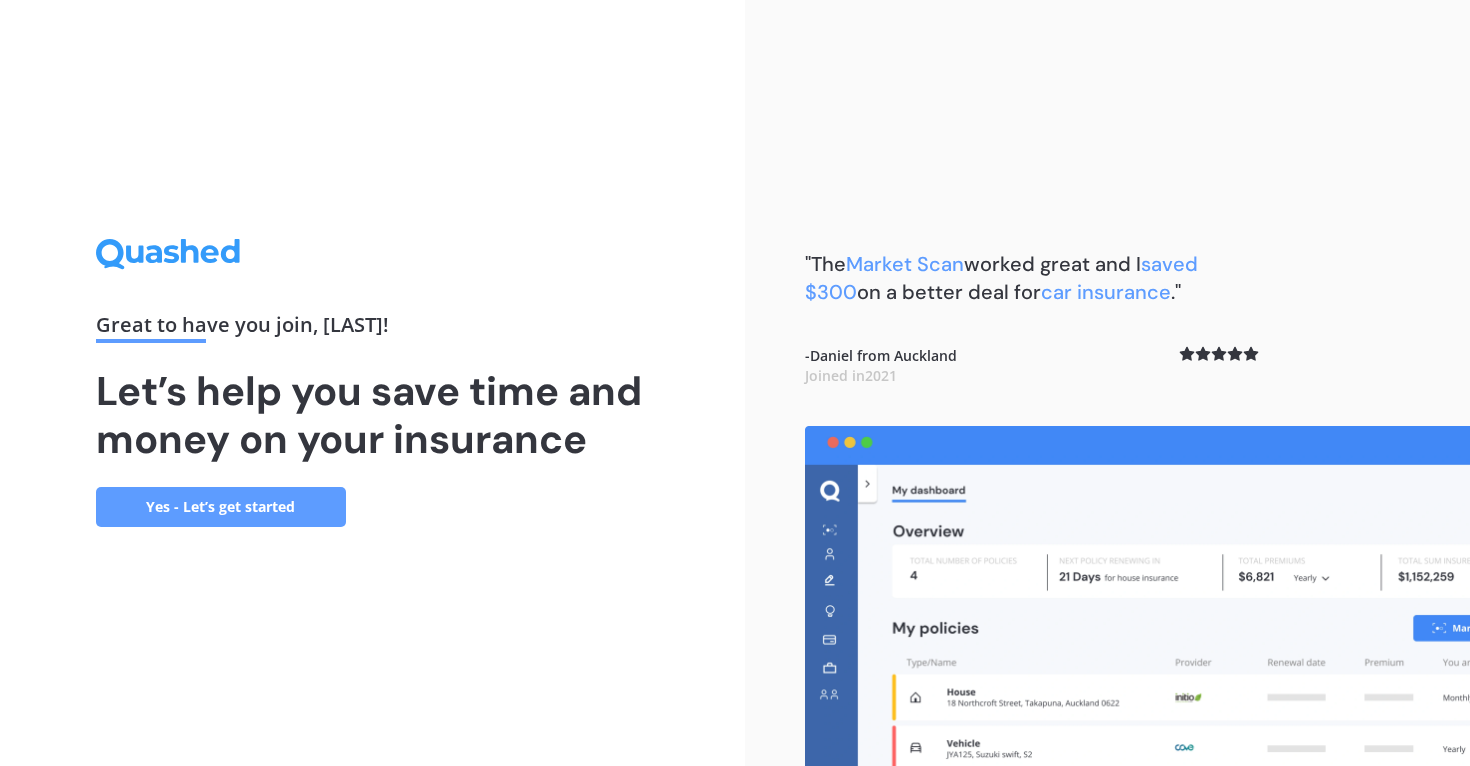 scroll, scrollTop: 0, scrollLeft: 0, axis: both 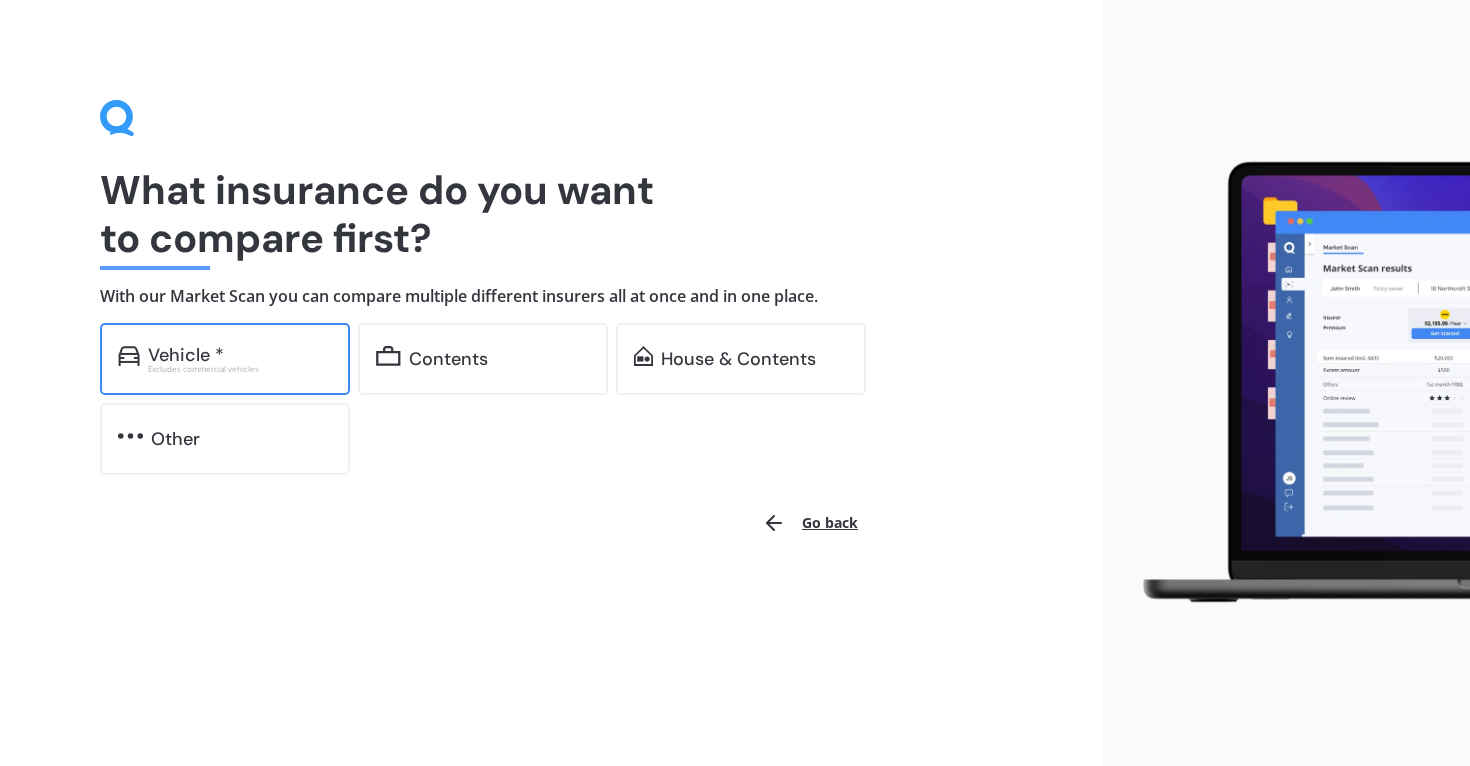 click on "Vehicle * Excludes commercial vehicles" at bounding box center [225, 359] 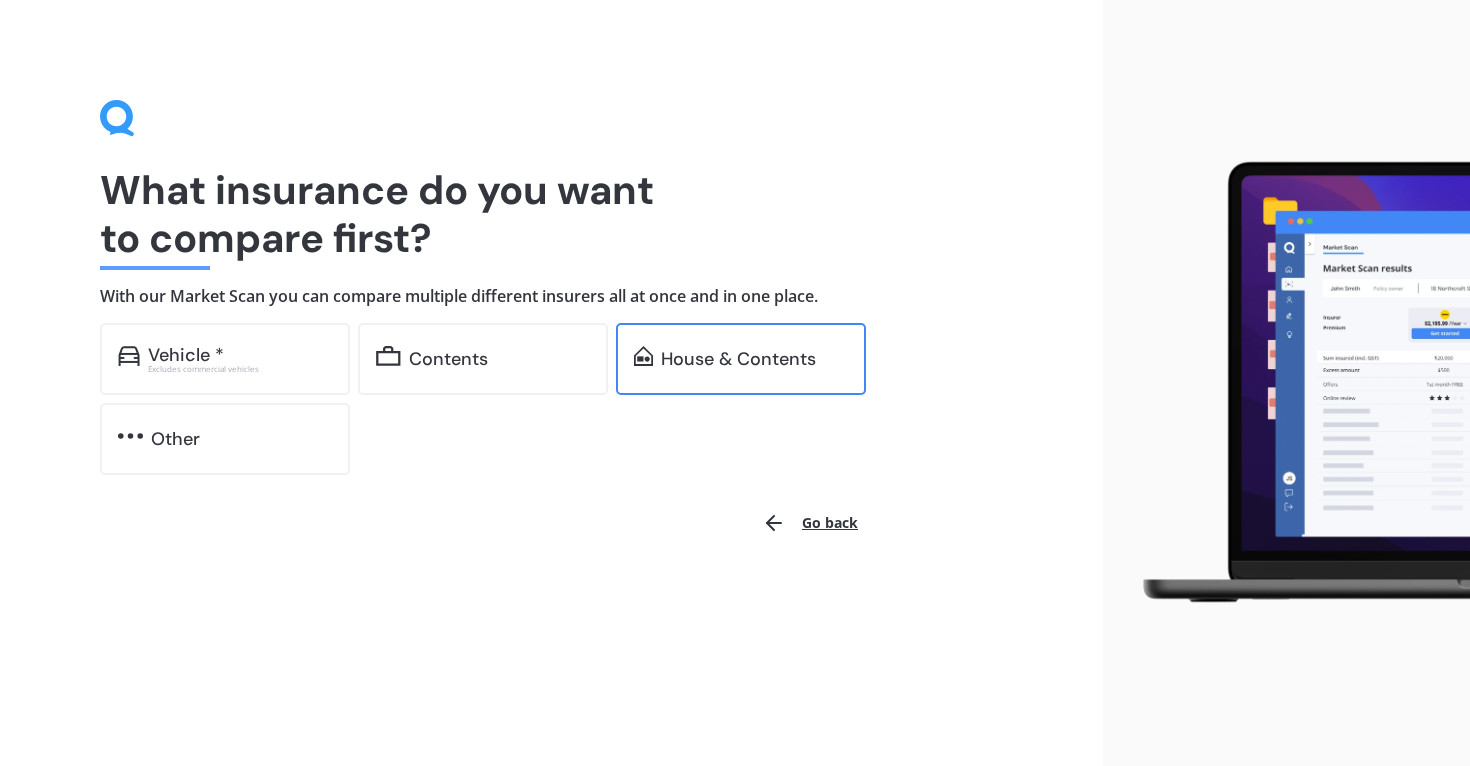 click on "House & Contents" at bounding box center (186, 355) 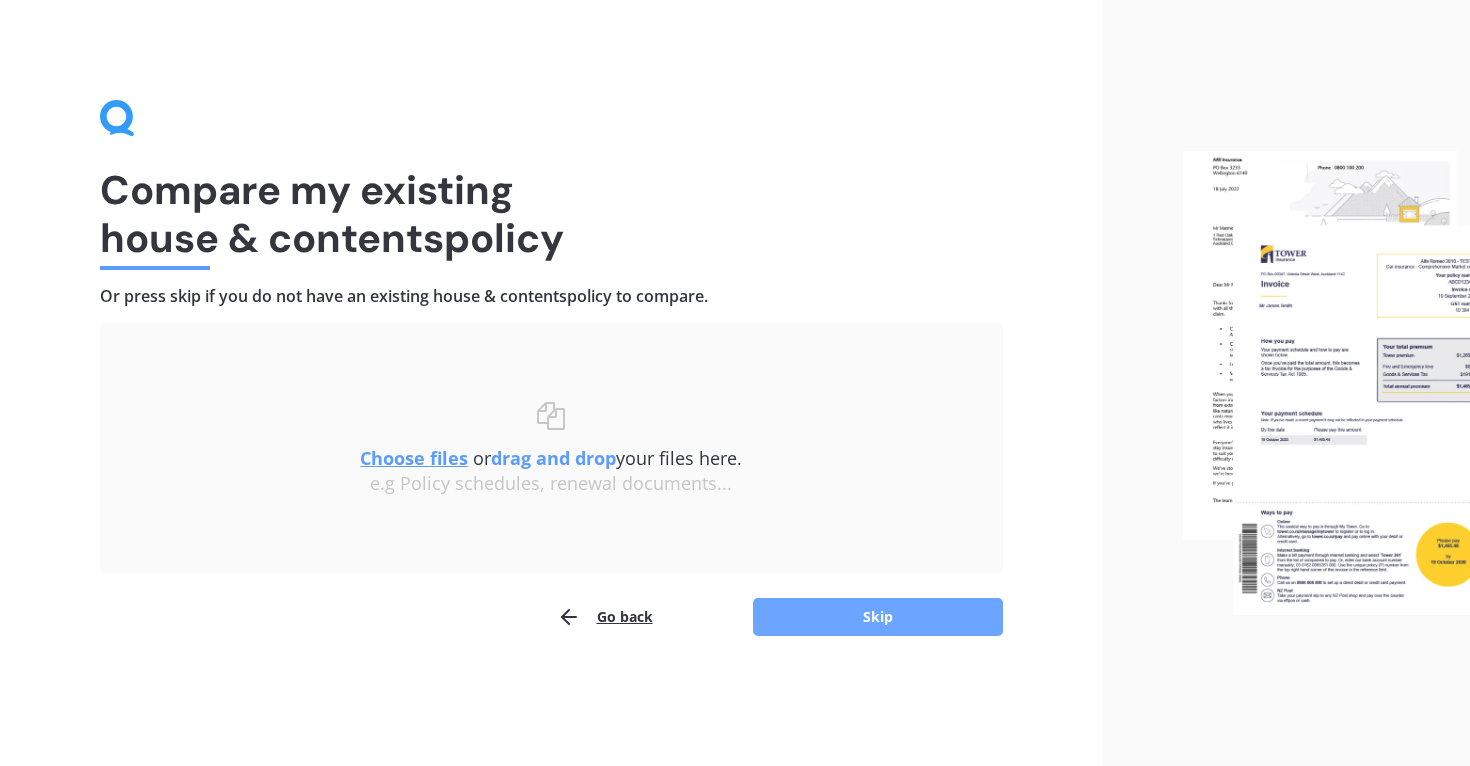 click on "Skip" at bounding box center [878, 617] 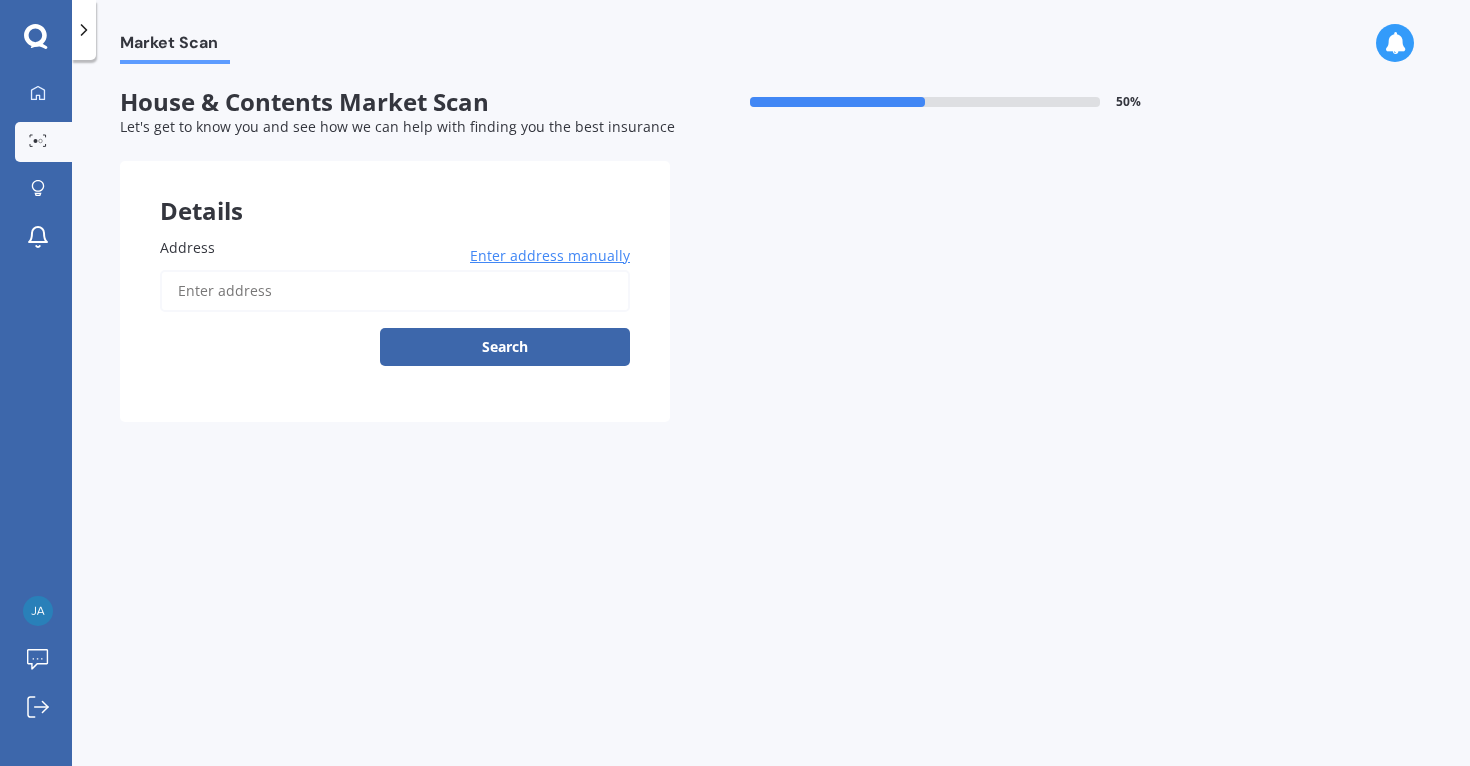 click on "Address" at bounding box center (395, 291) 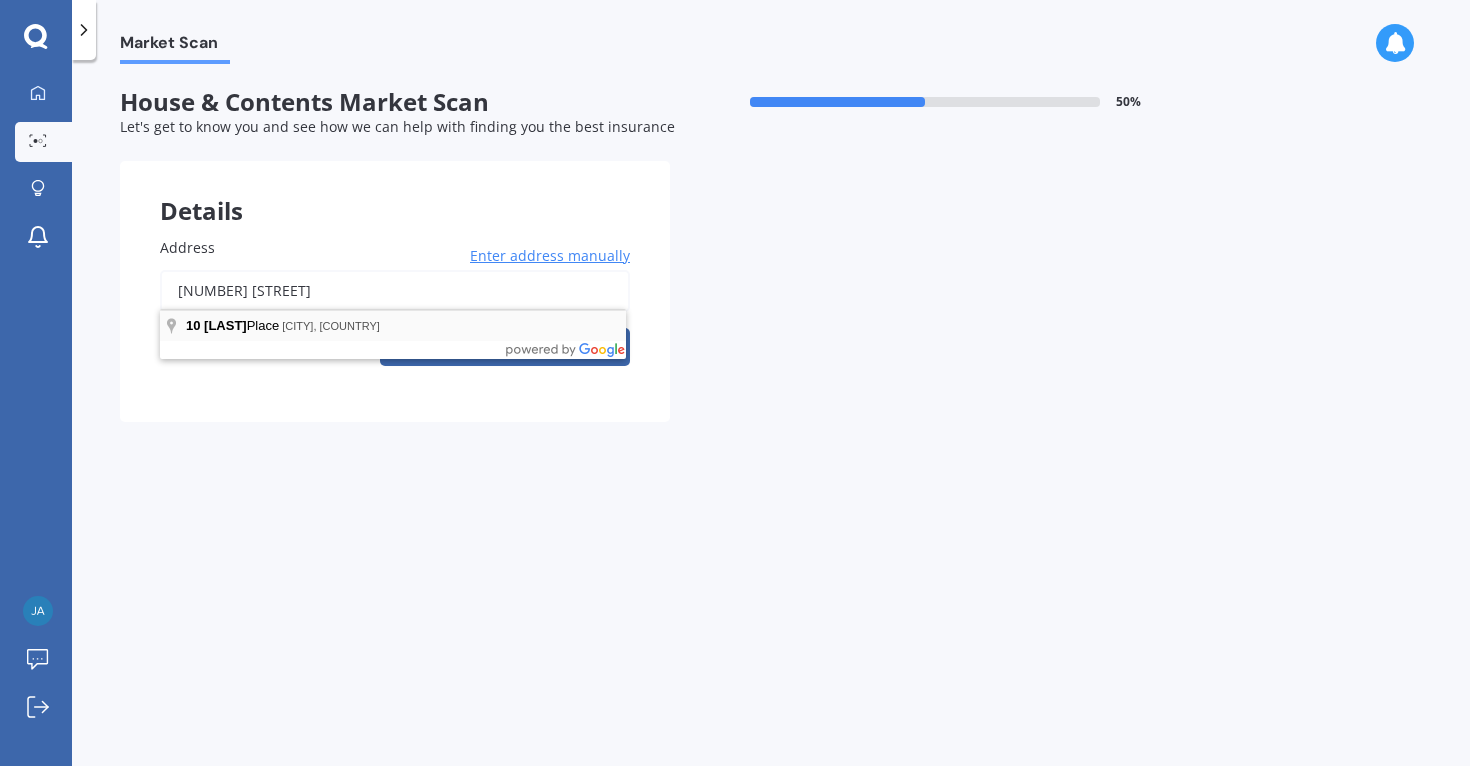 type on "[NUMBER] [STREET]" 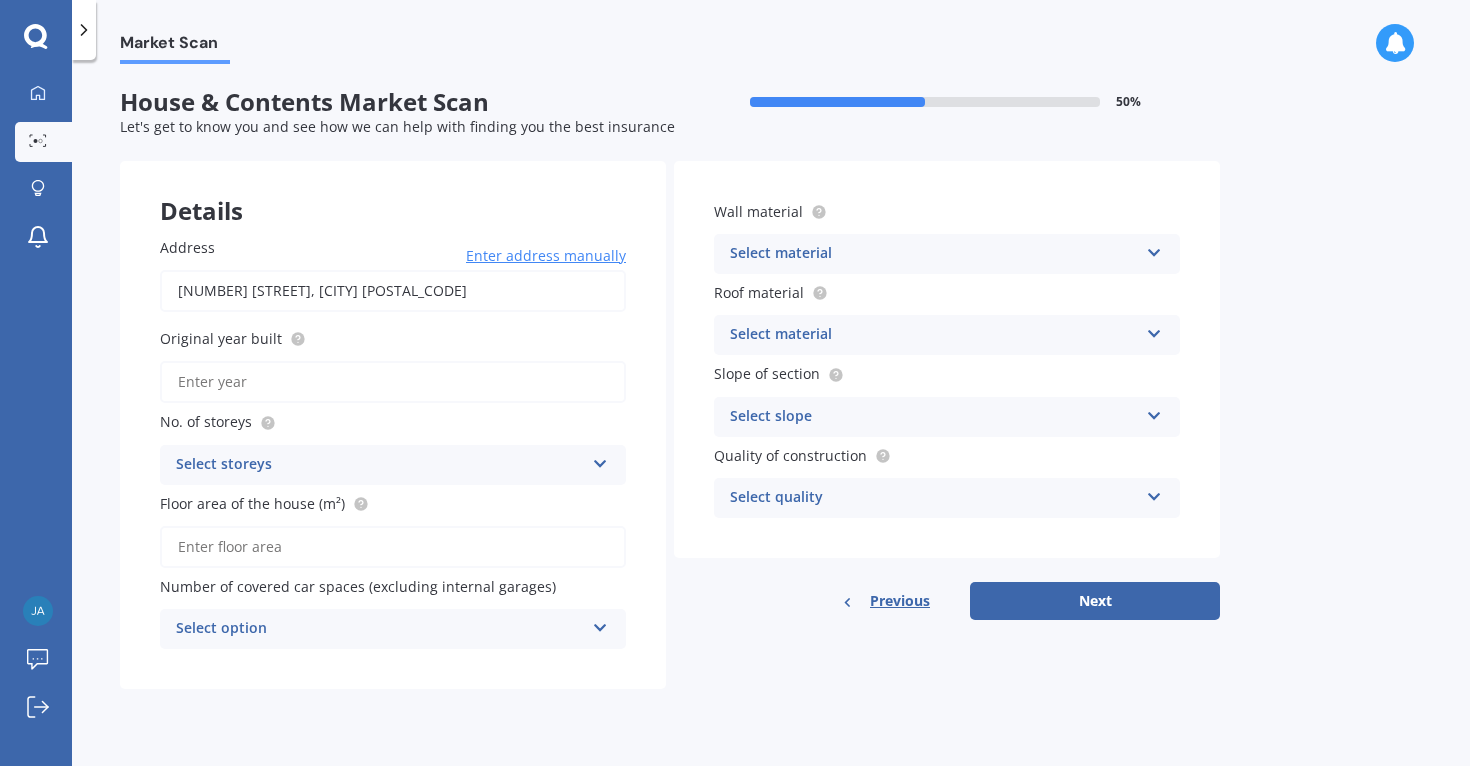 click on "Original year built" at bounding box center (393, 382) 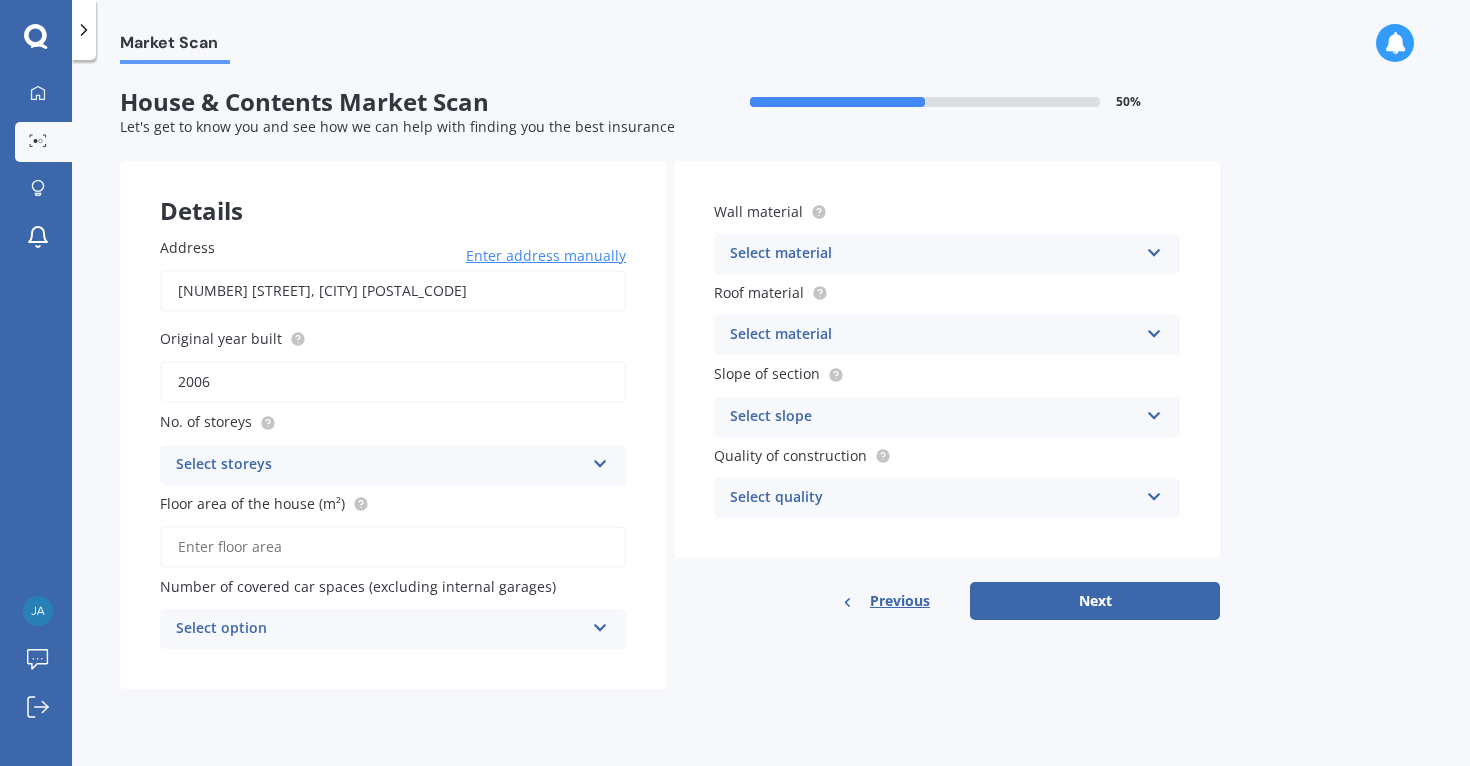 type on "2006" 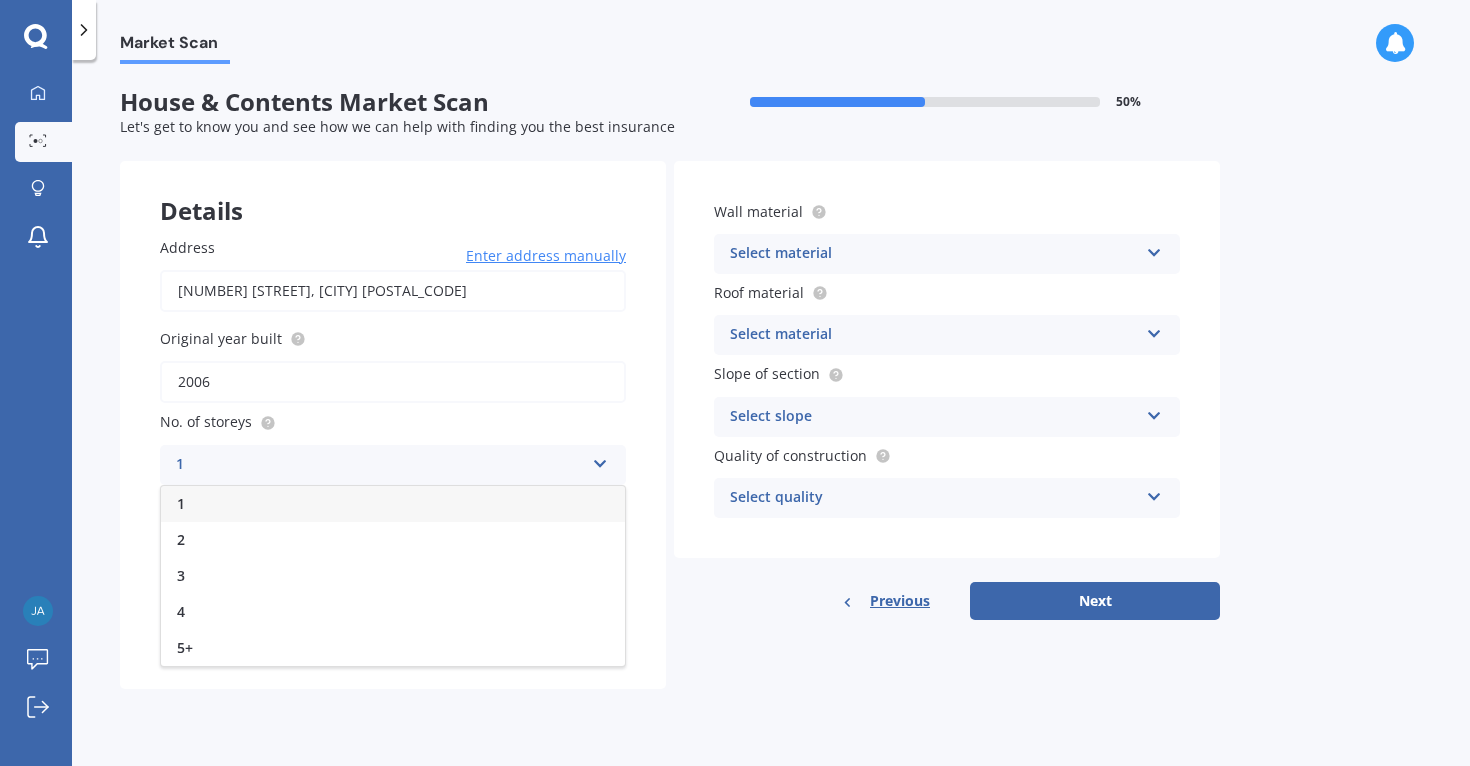 click on "1" at bounding box center [393, 504] 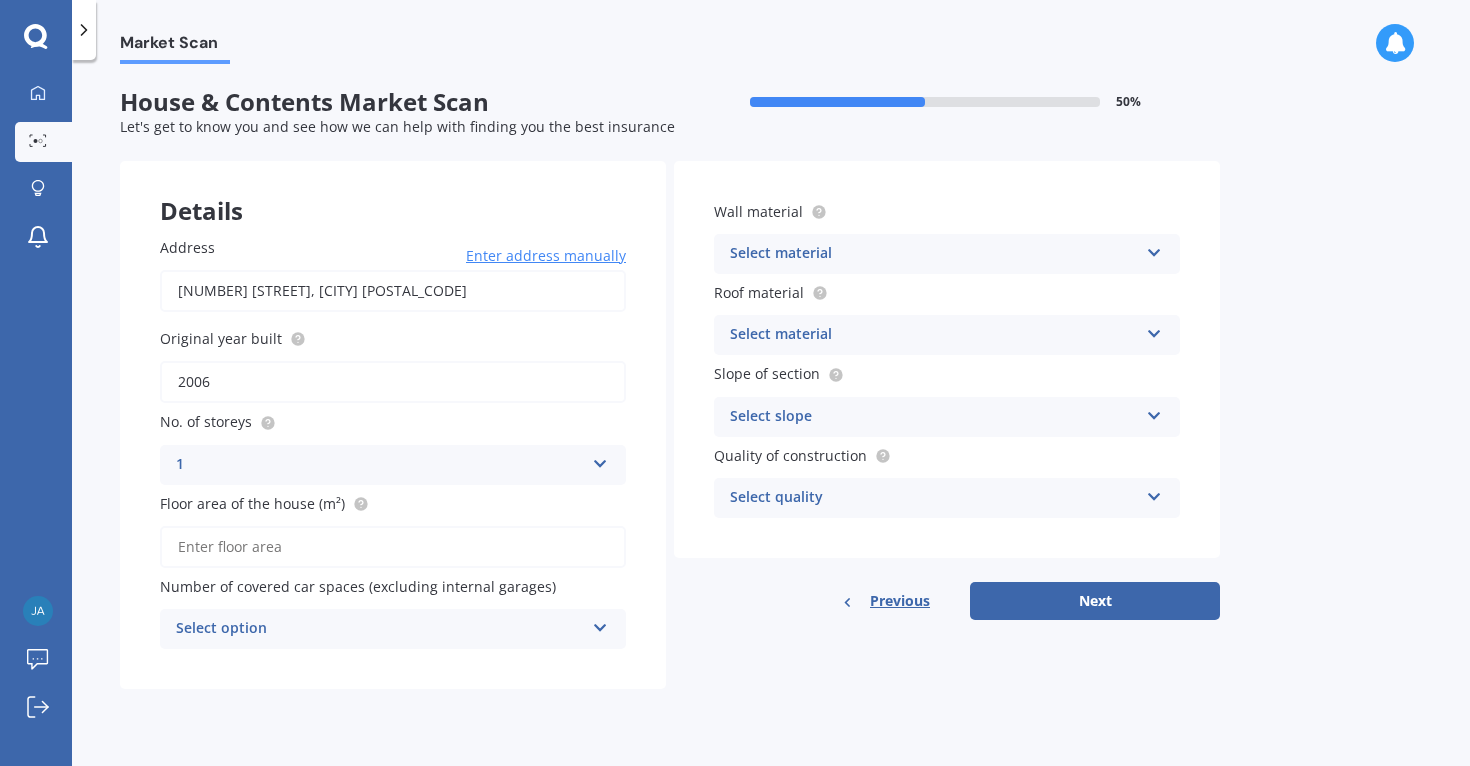 click on "Floor area of the house (m²)" at bounding box center (393, 547) 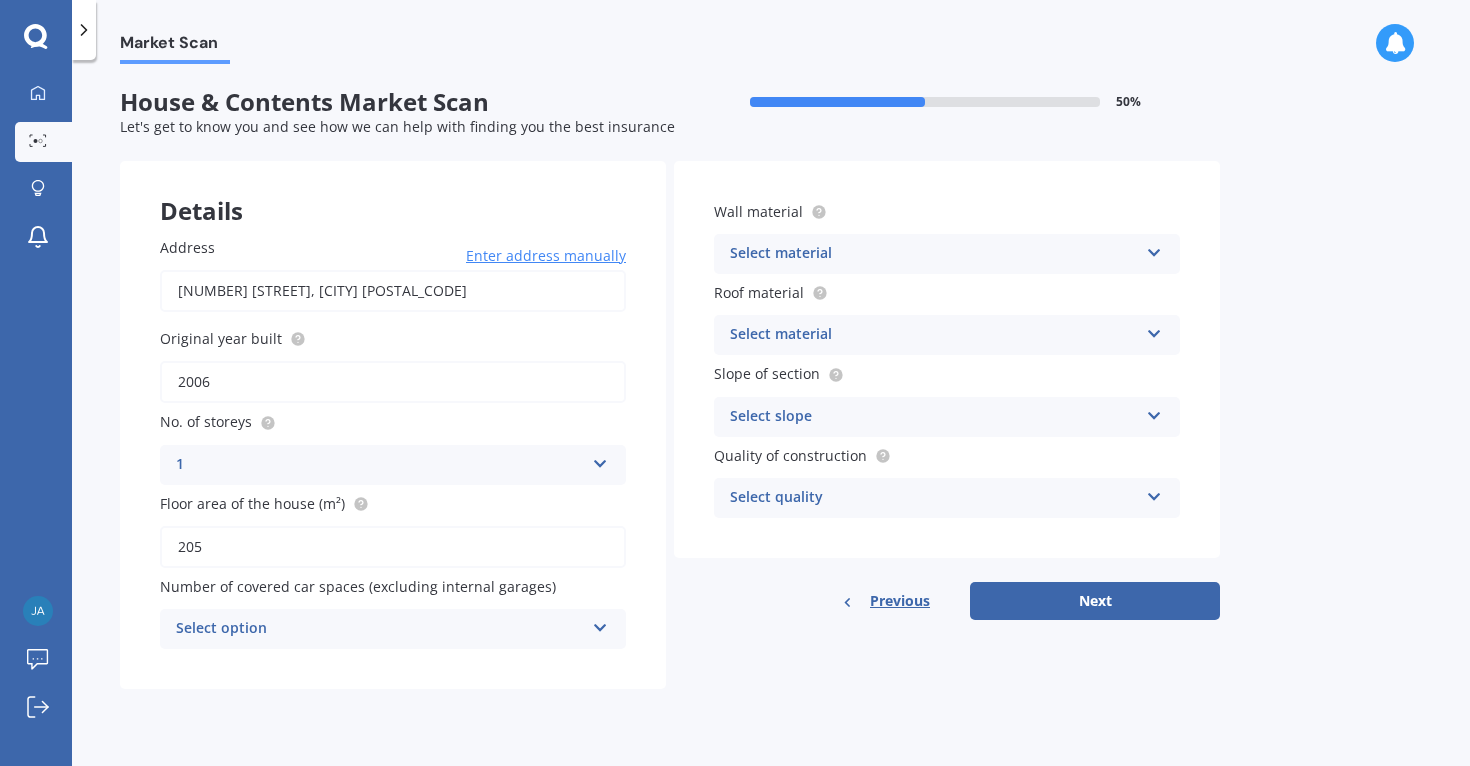 scroll, scrollTop: 0, scrollLeft: 0, axis: both 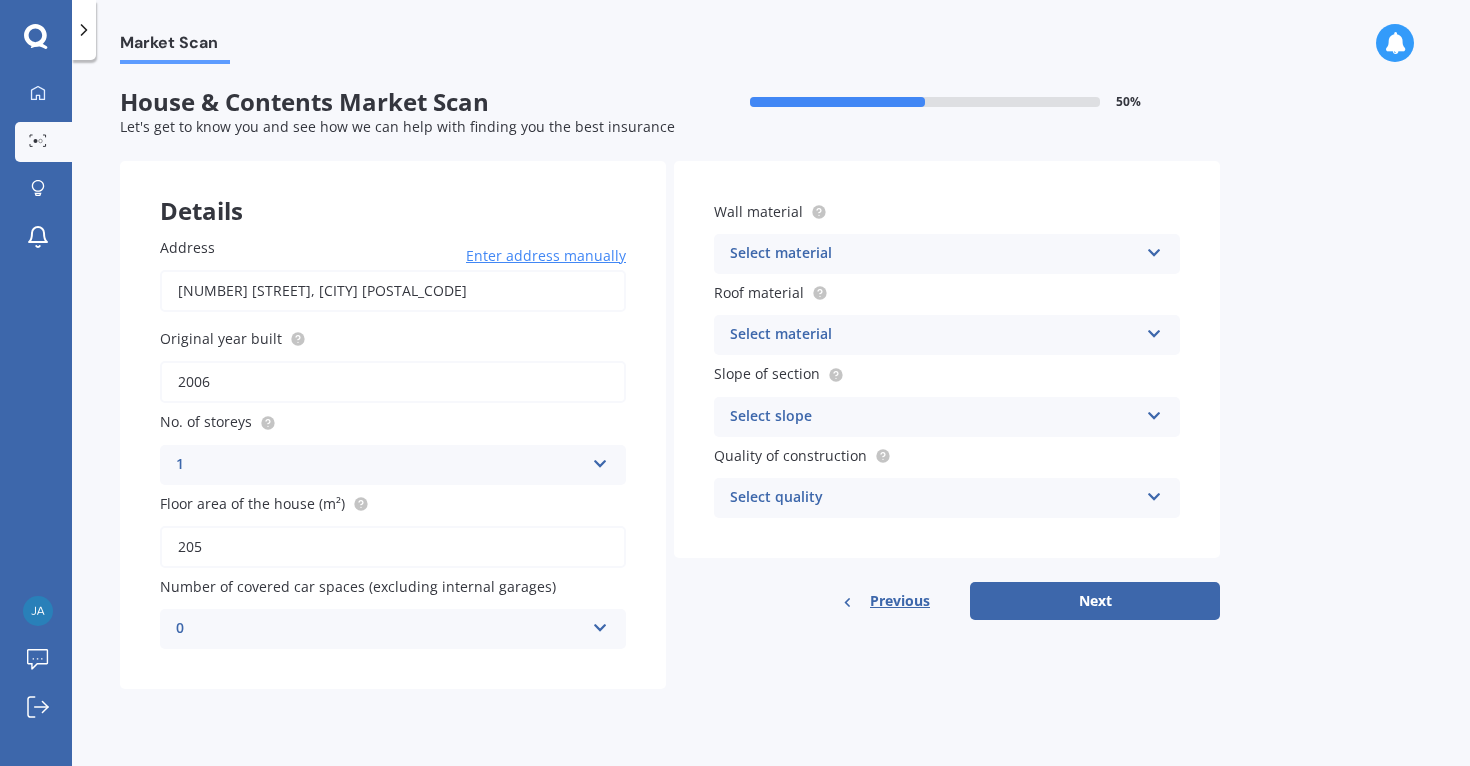 click on "Address [NUMBER] [STREET], [CITY] [POSTAL_CODE] Enter address manually Search Original year built 2006 No. of storeys 1 1 2 3 4 5+ Floor area of the house (m²) 205 Number of covered car spaces (excluding internal garages) 0 0 1 2 3 4 5+" at bounding box center [393, 443] 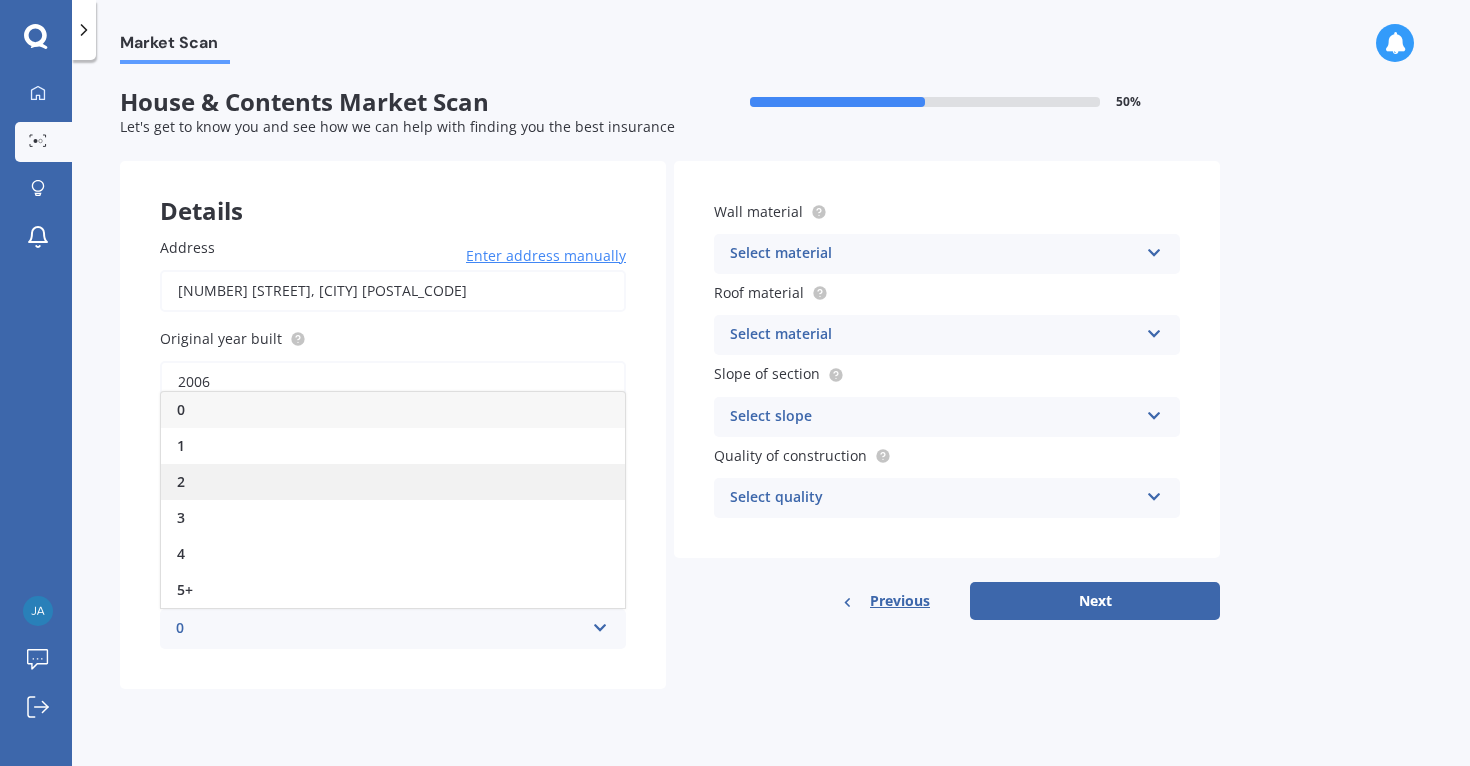 click on "2" at bounding box center (393, 482) 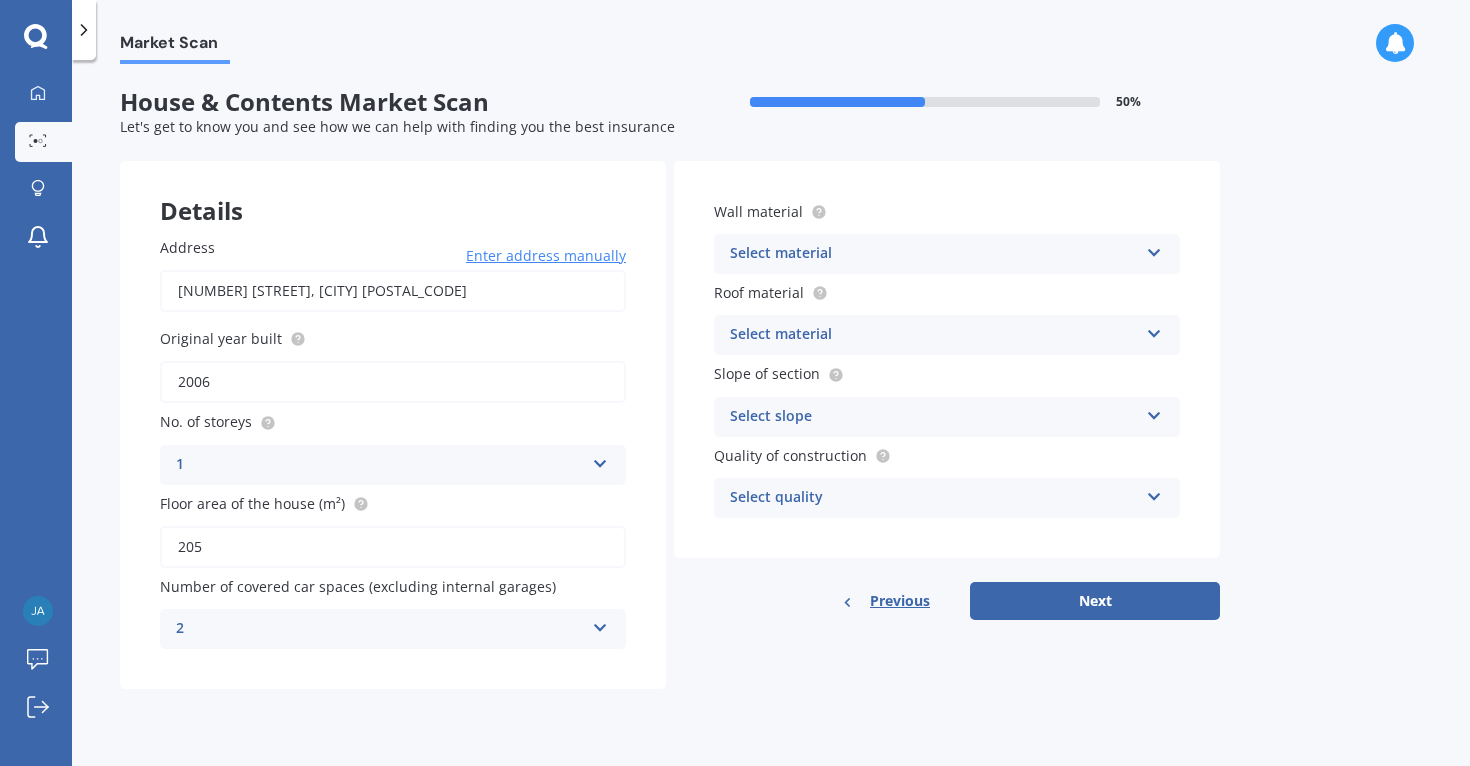 click at bounding box center [600, 460] 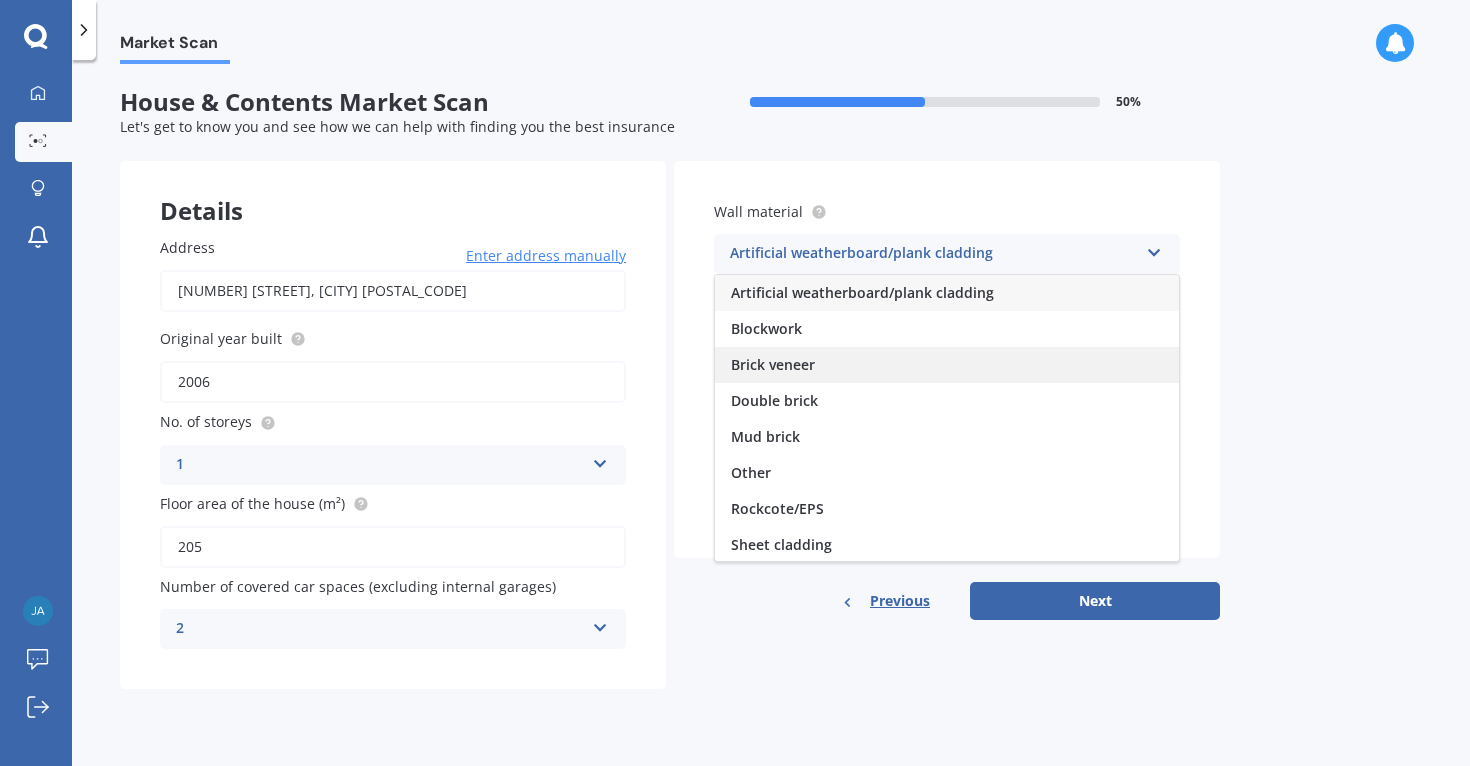 click on "Brick veneer" at bounding box center (947, 365) 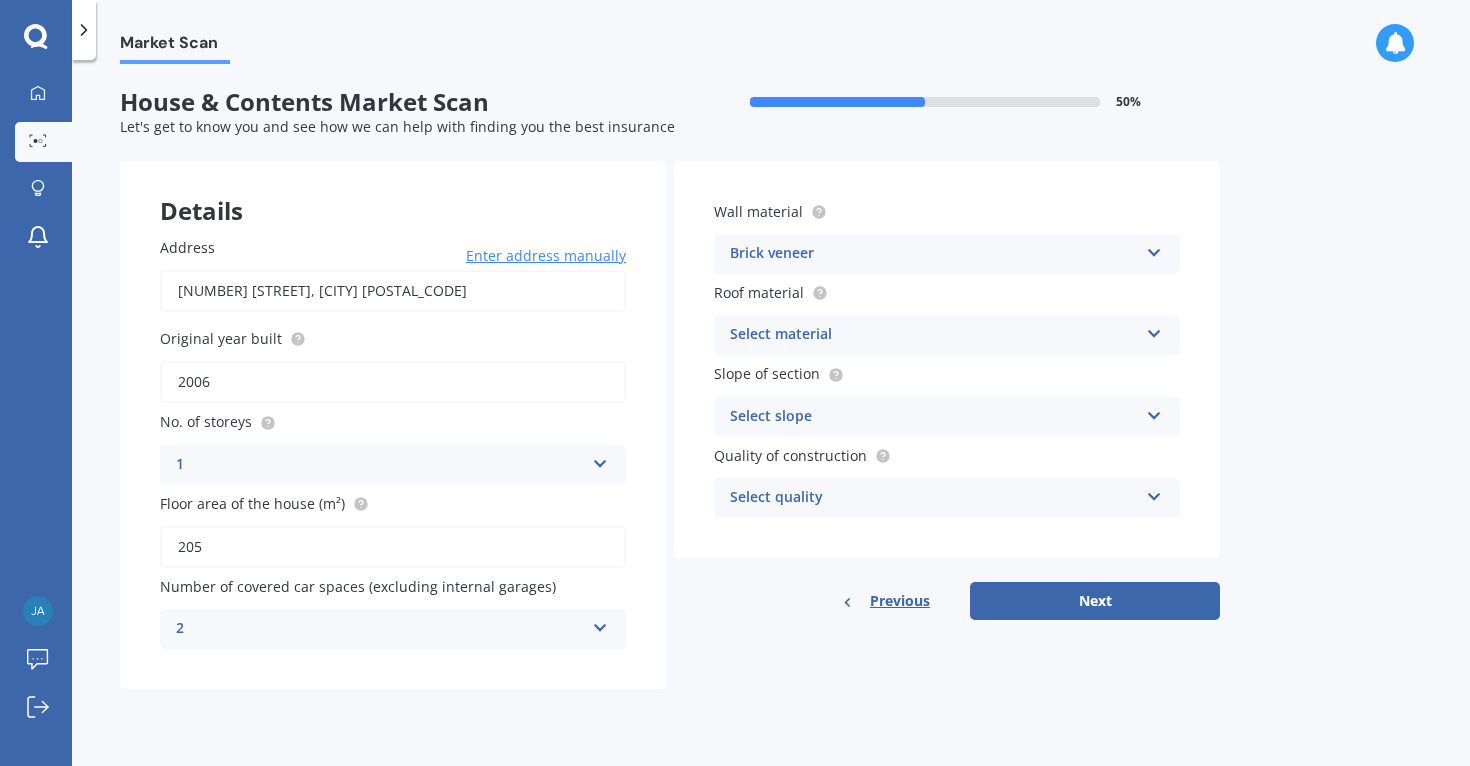 click on "Select material Flat fibre cement Flat membrane Flat metal covering Pitched concrete tiles Pitched fibre cement covering Pitched metal covering Pitched slate Pitched terracotta tiles Pitched timber shingles Other" at bounding box center (393, 465) 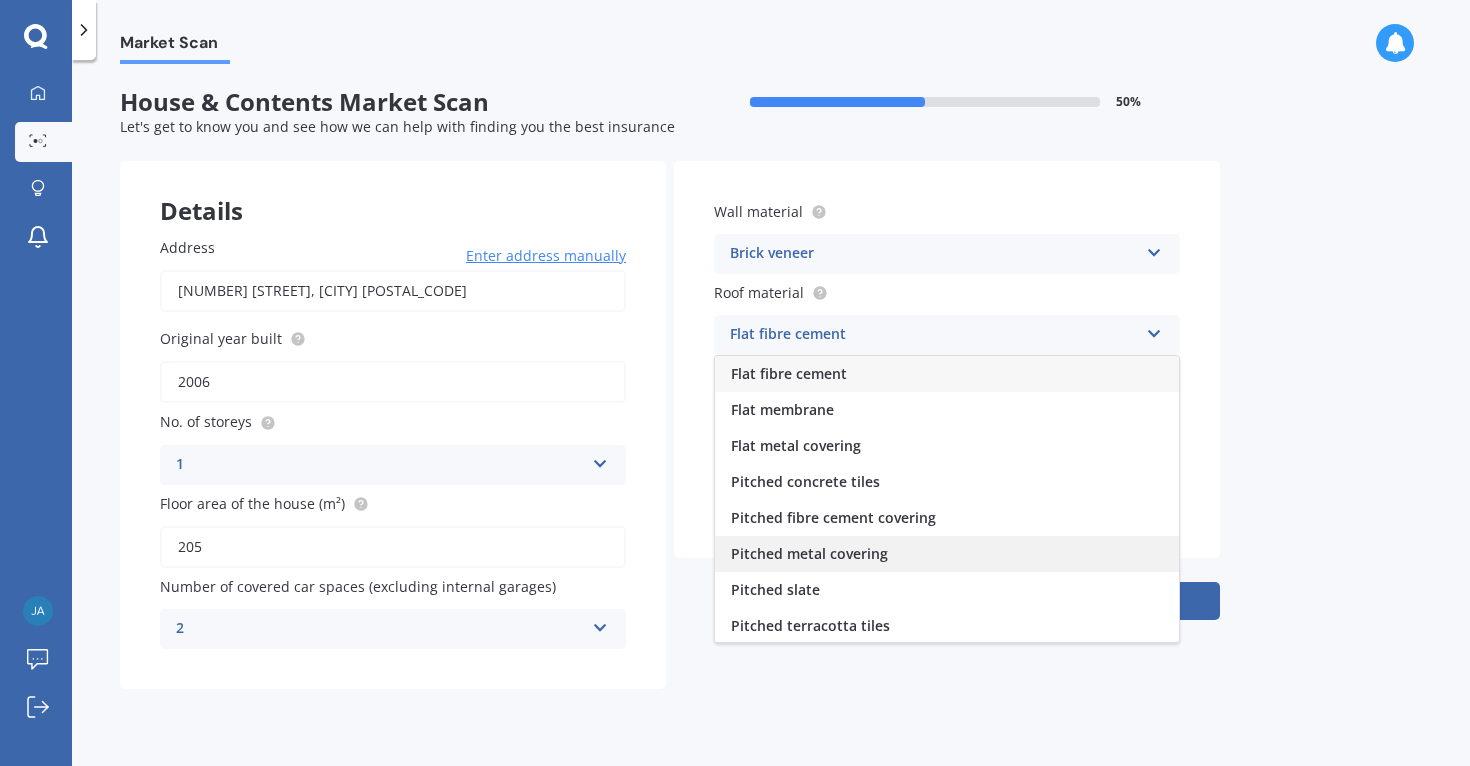 click on "Pitched metal covering" at bounding box center (947, 554) 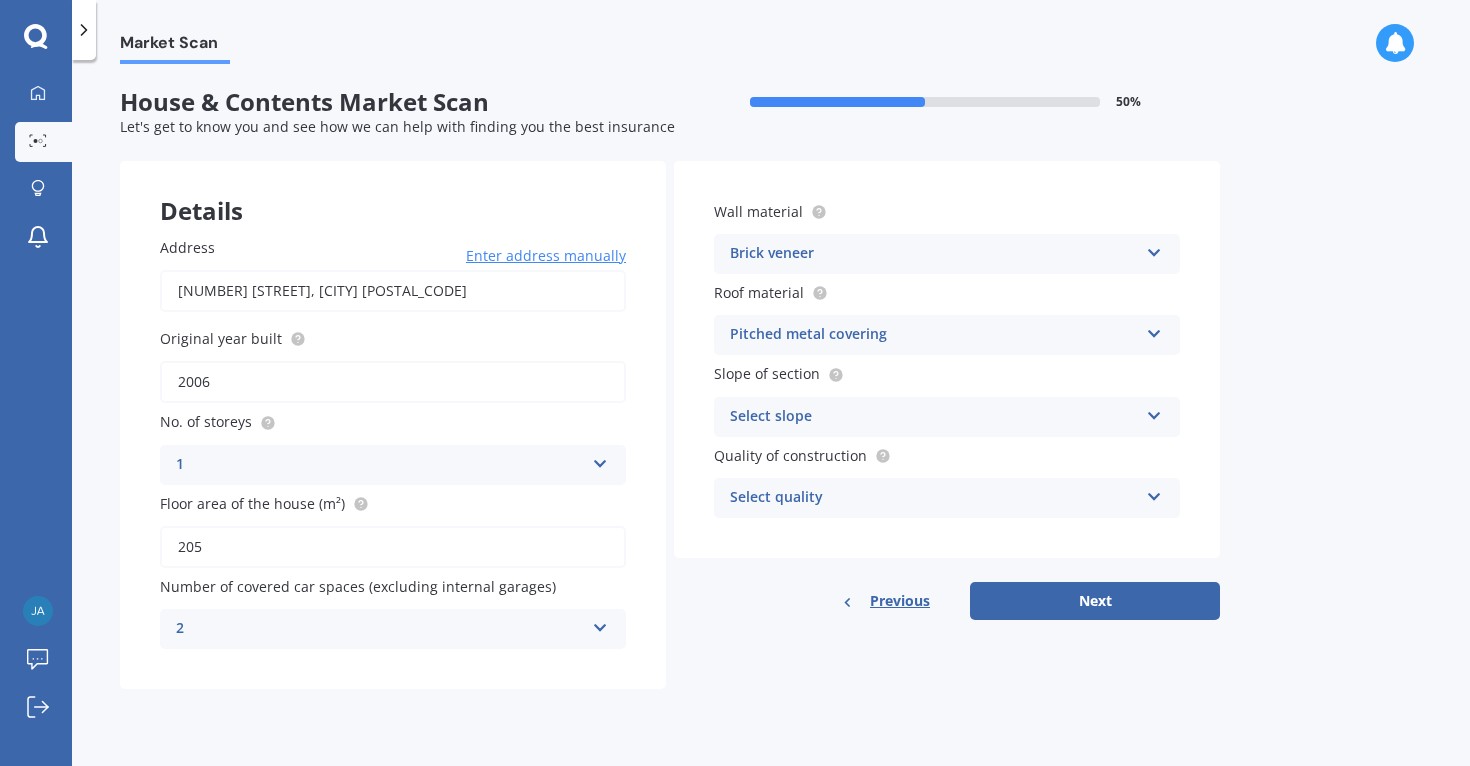 click at bounding box center [600, 460] 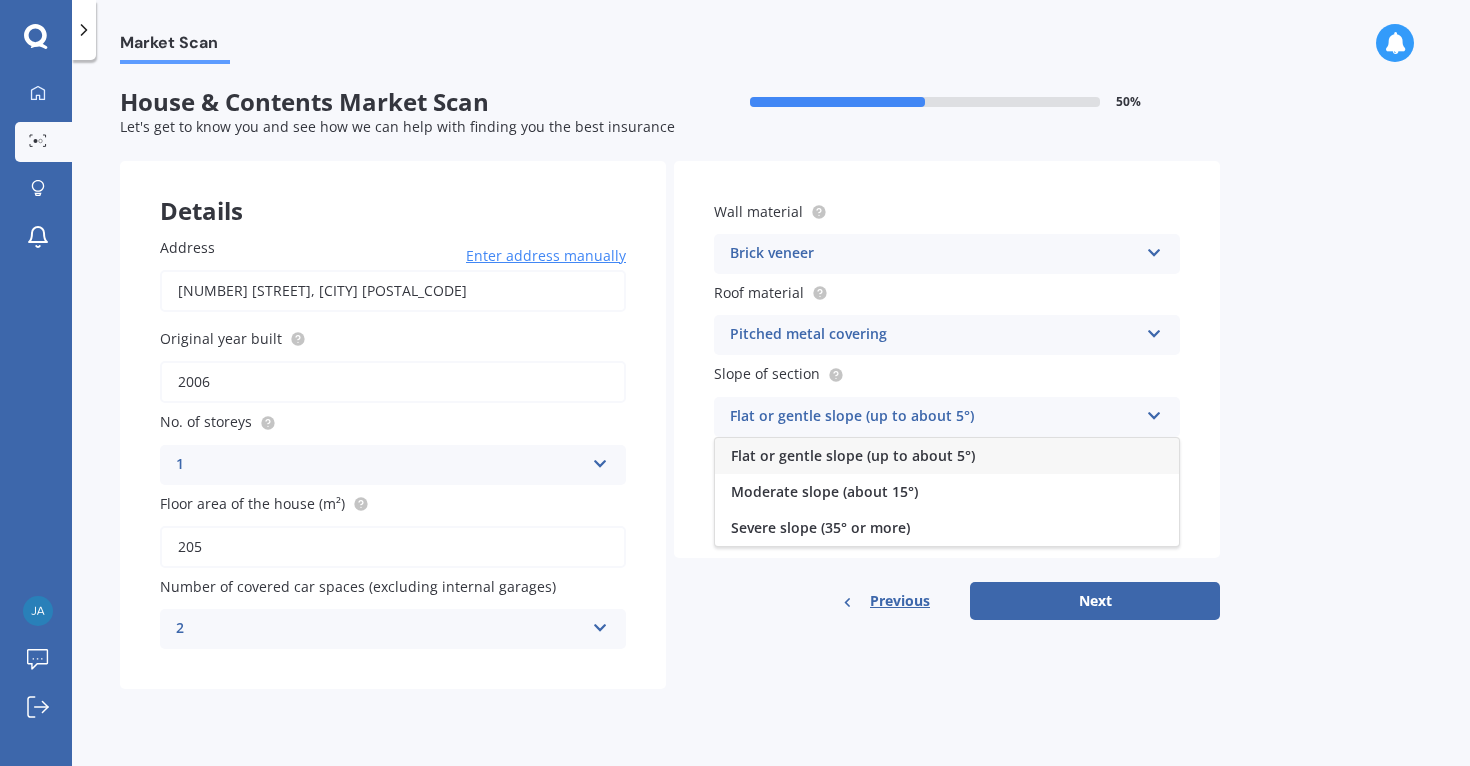 click on "Flat or gentle slope (up to about 5°)" at bounding box center (947, 456) 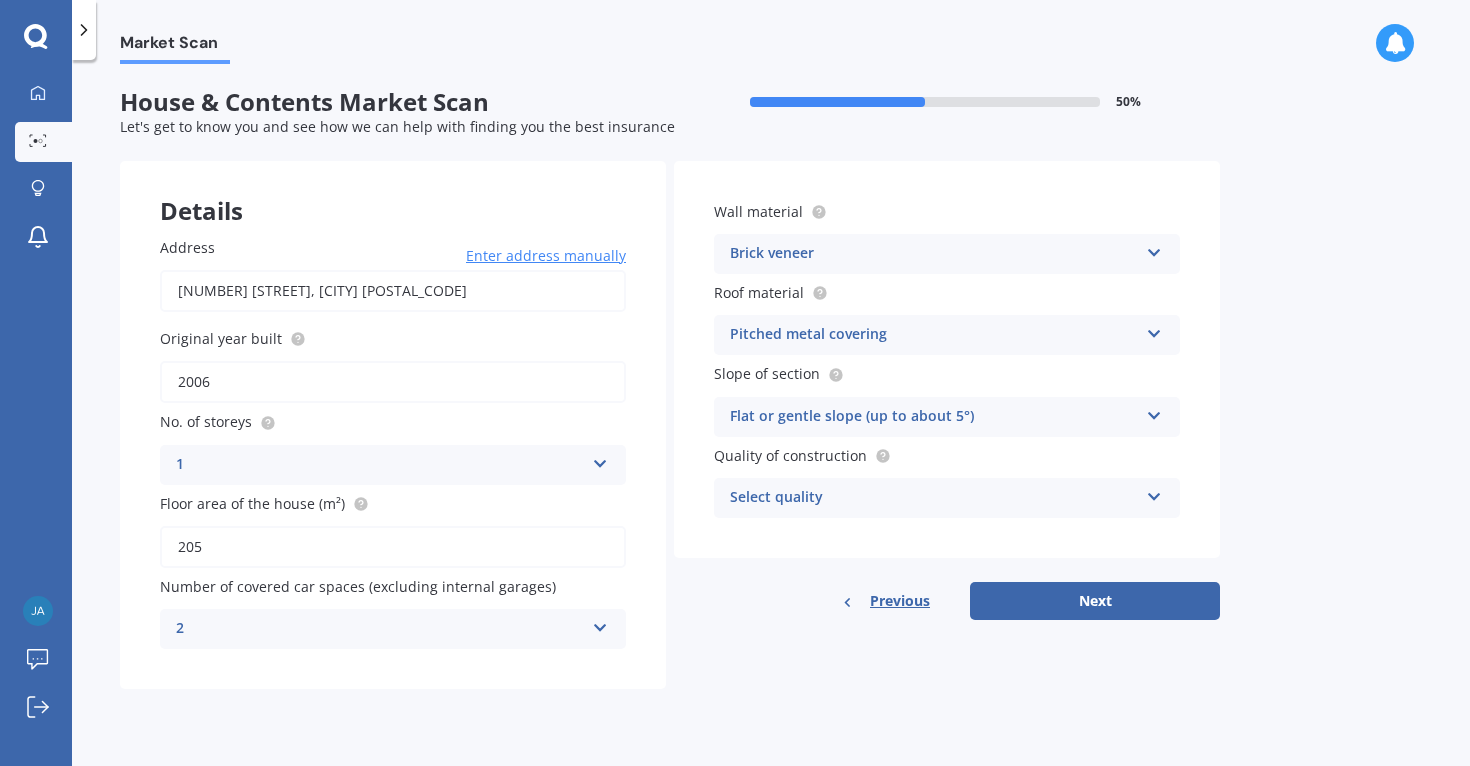 click at bounding box center (600, 460) 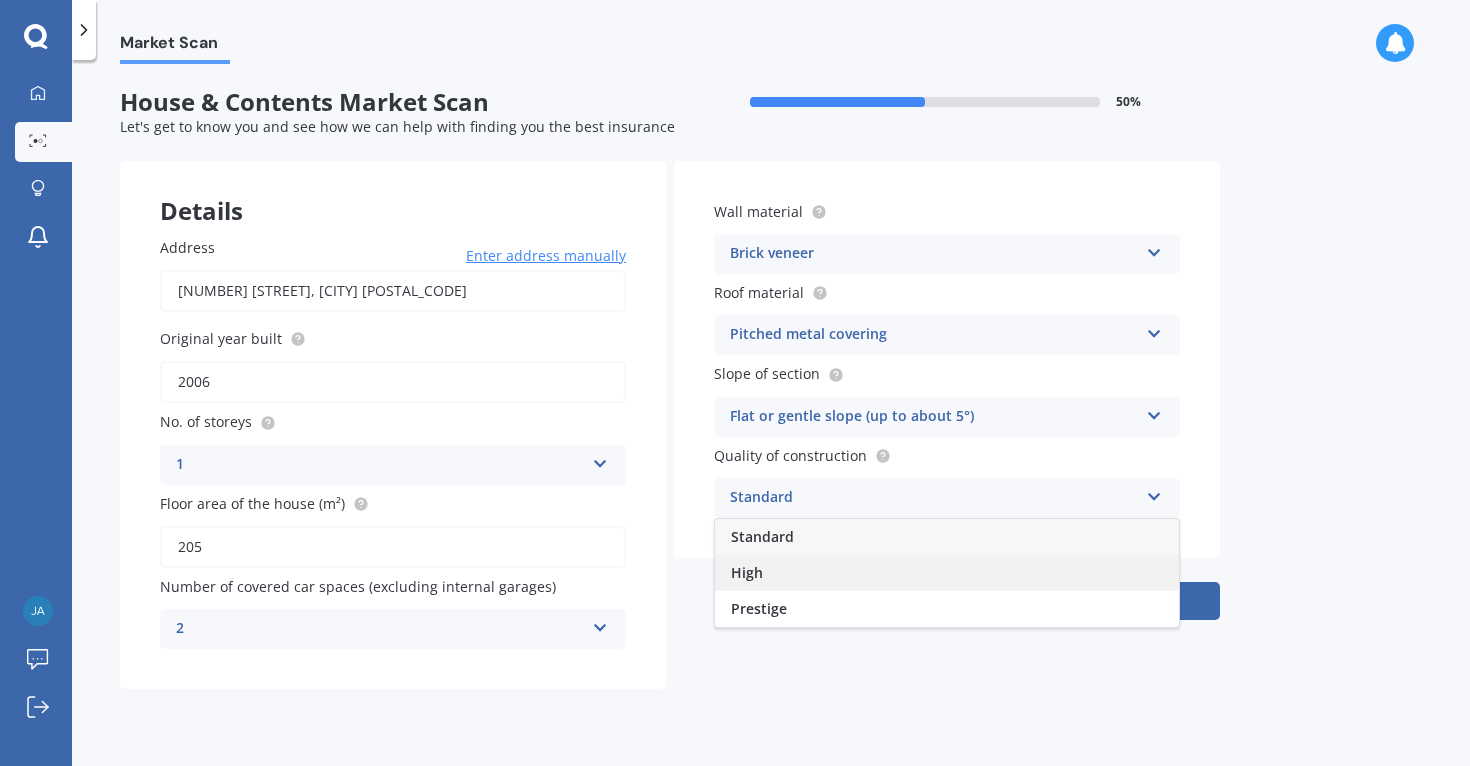 click on "High" at bounding box center (947, 573) 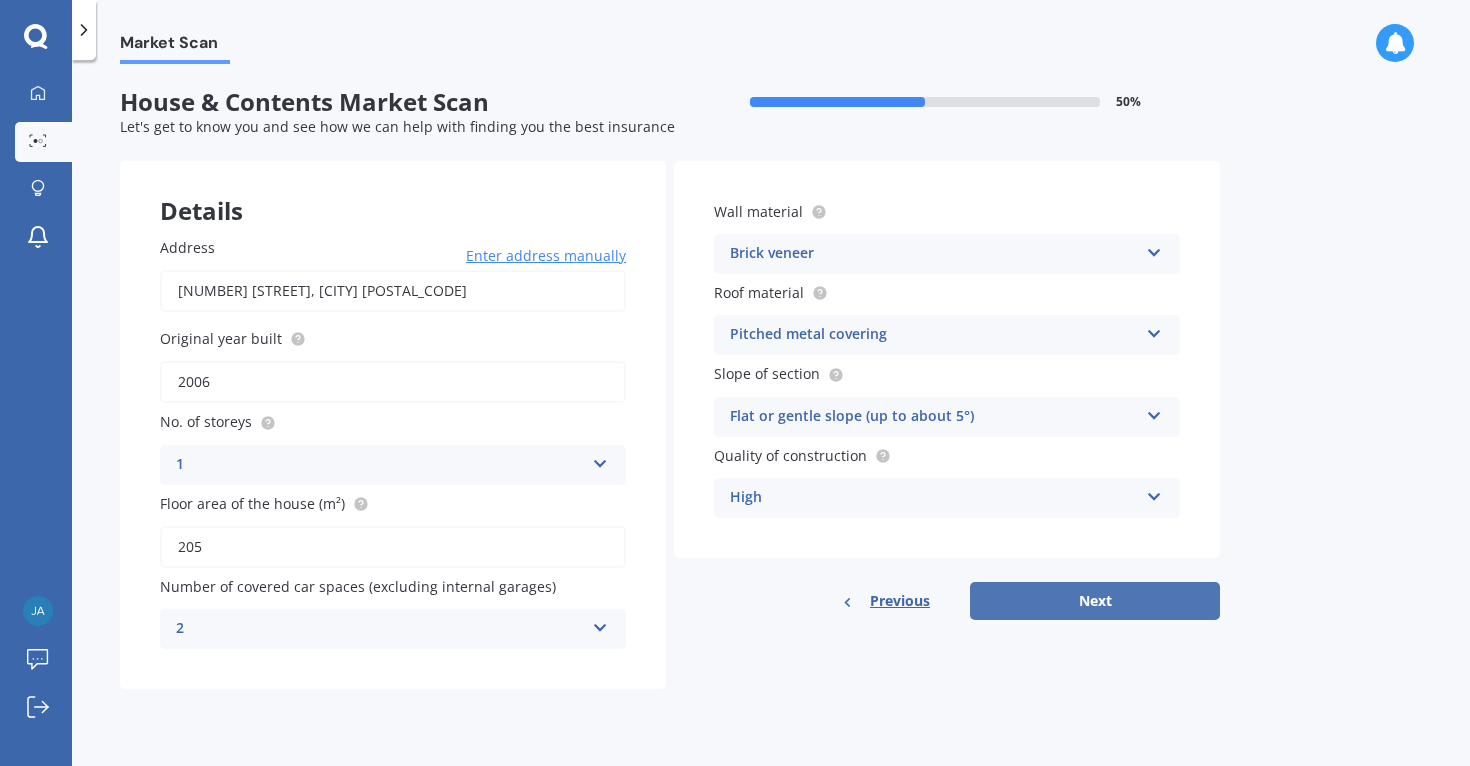 click on "Next" at bounding box center (1095, 601) 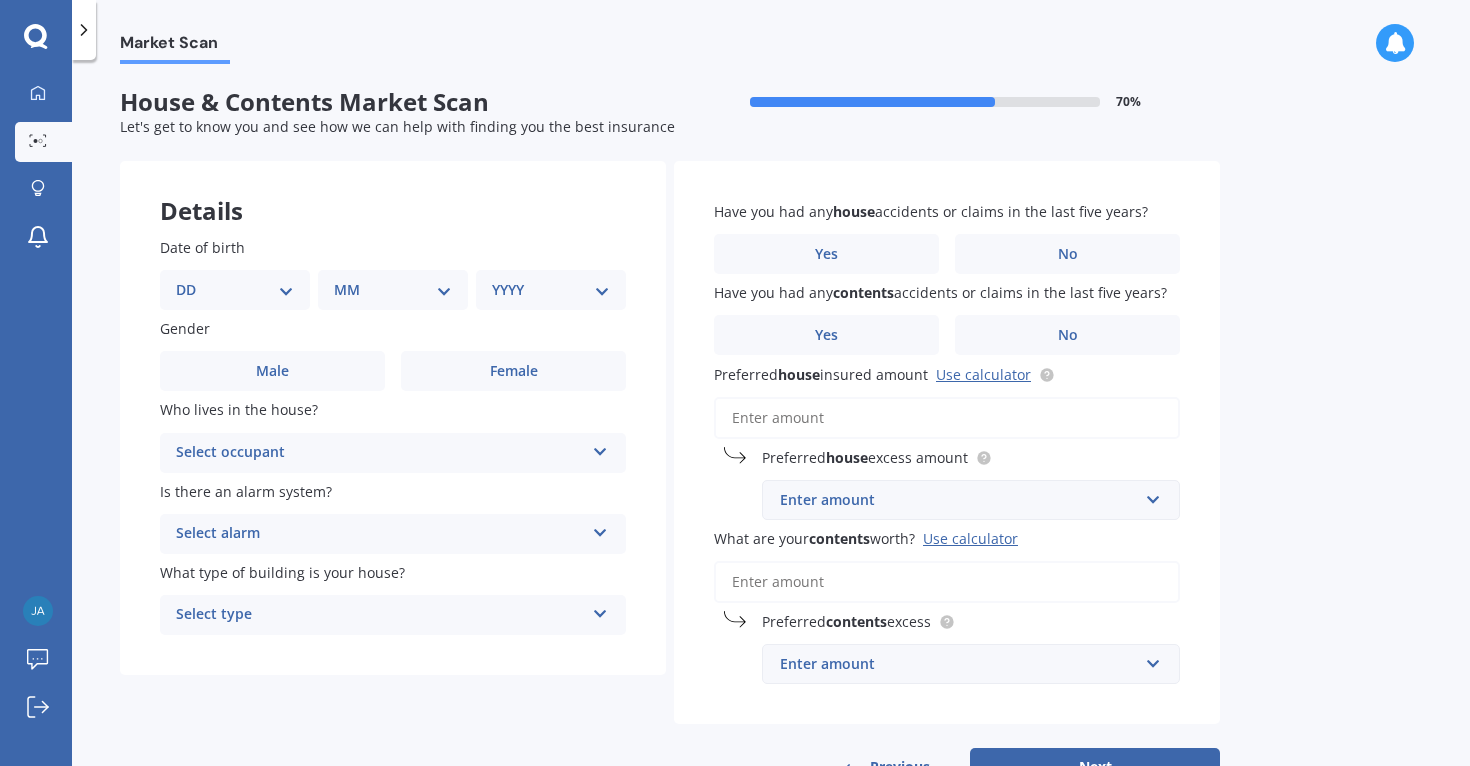 select on "12" 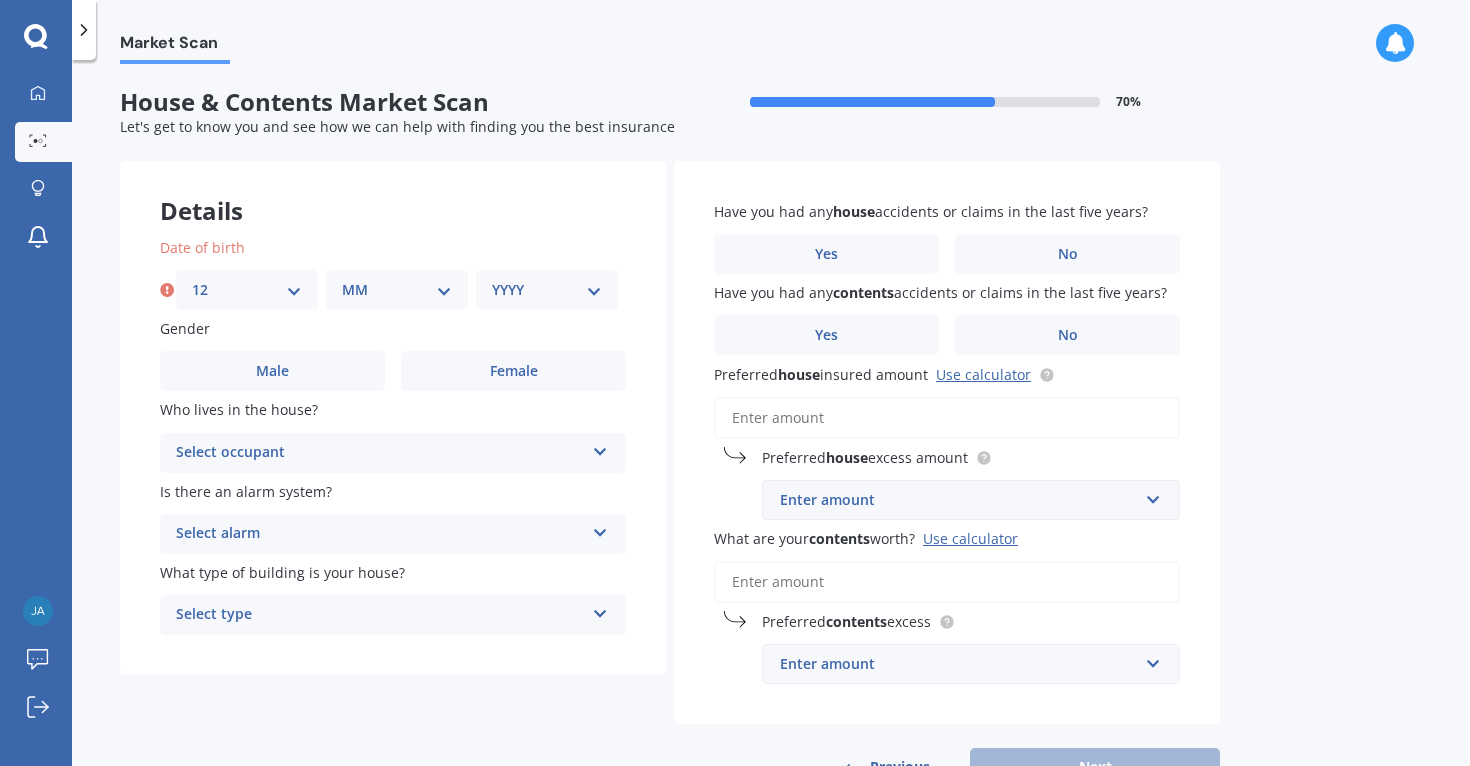 select on "08" 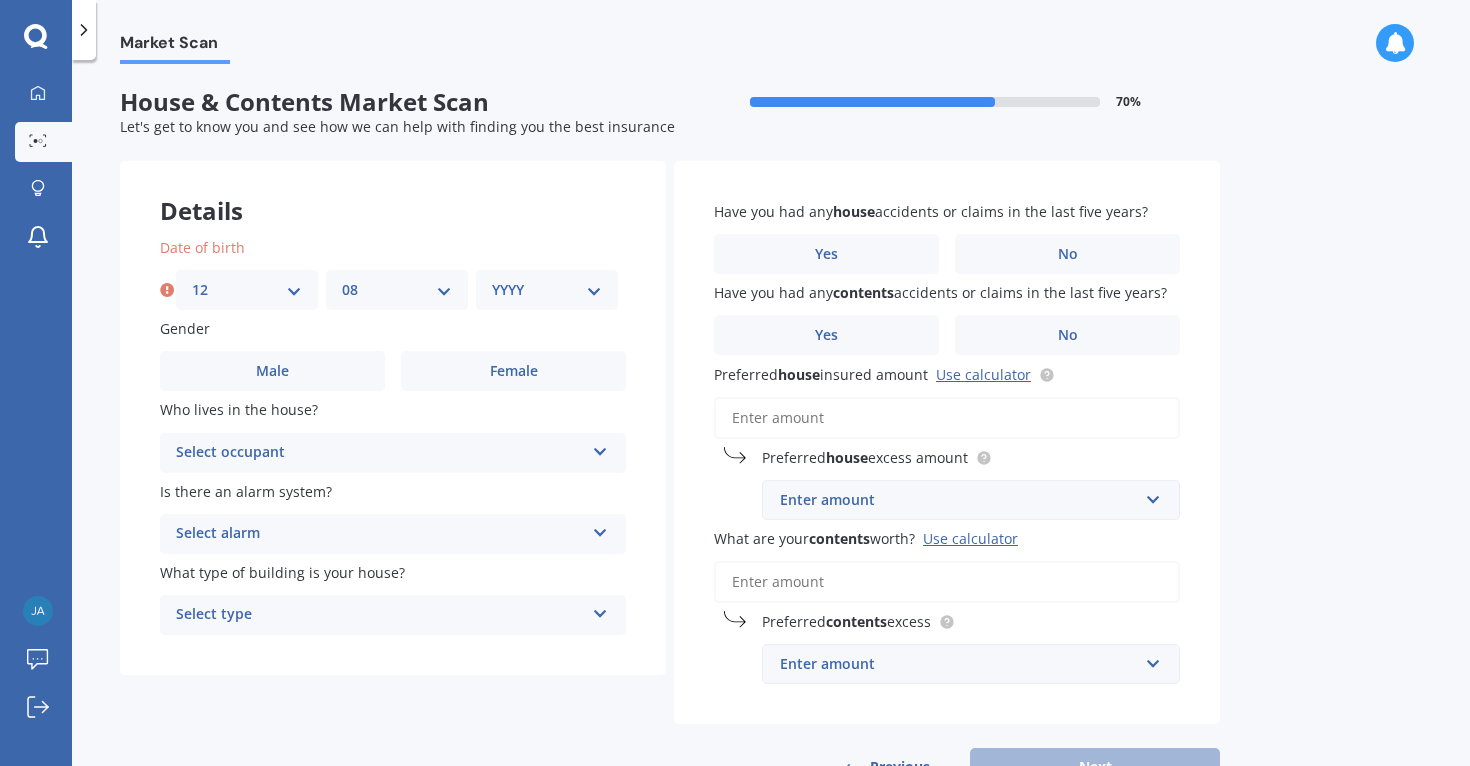 select on "1977" 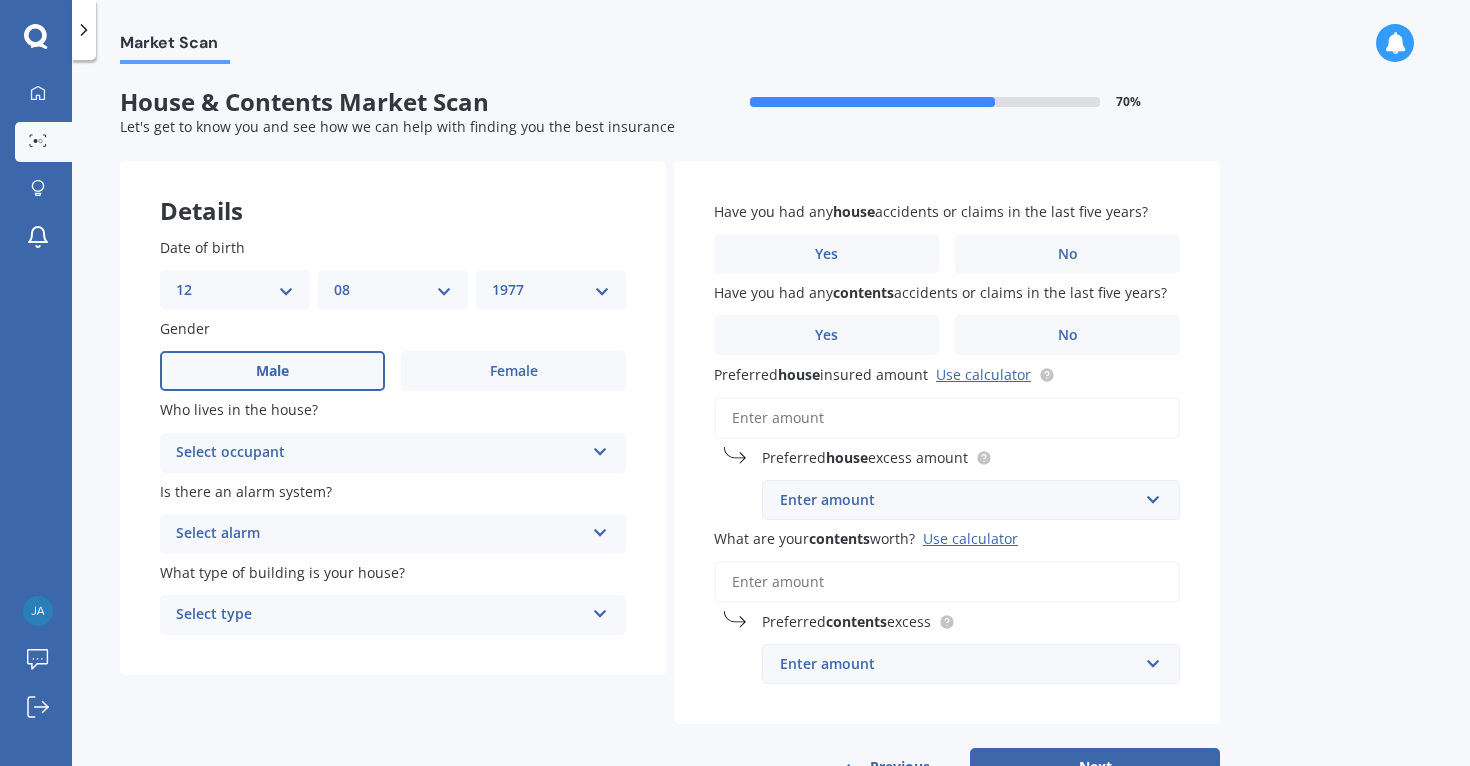 click on "Male" at bounding box center [272, 371] 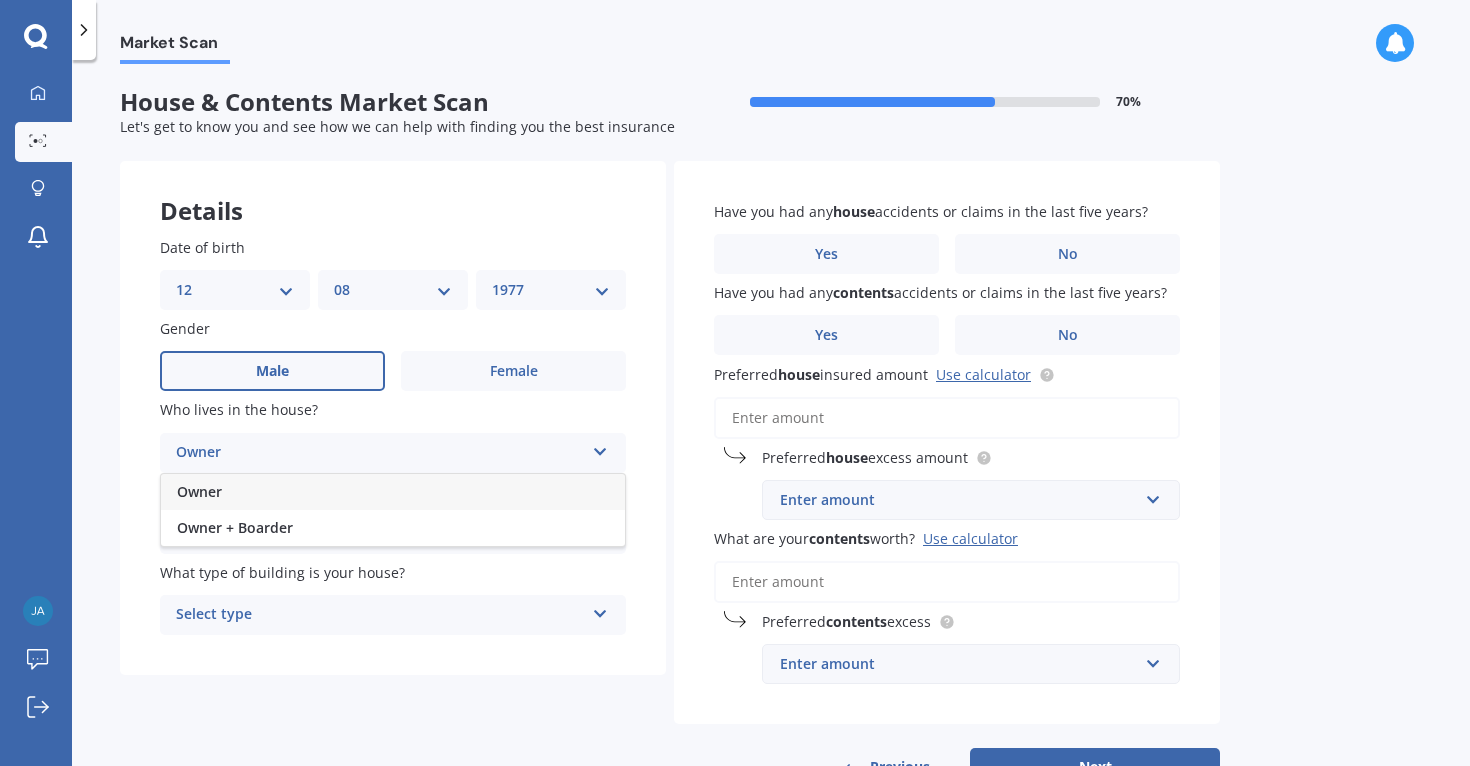 click on "Owner" at bounding box center (393, 492) 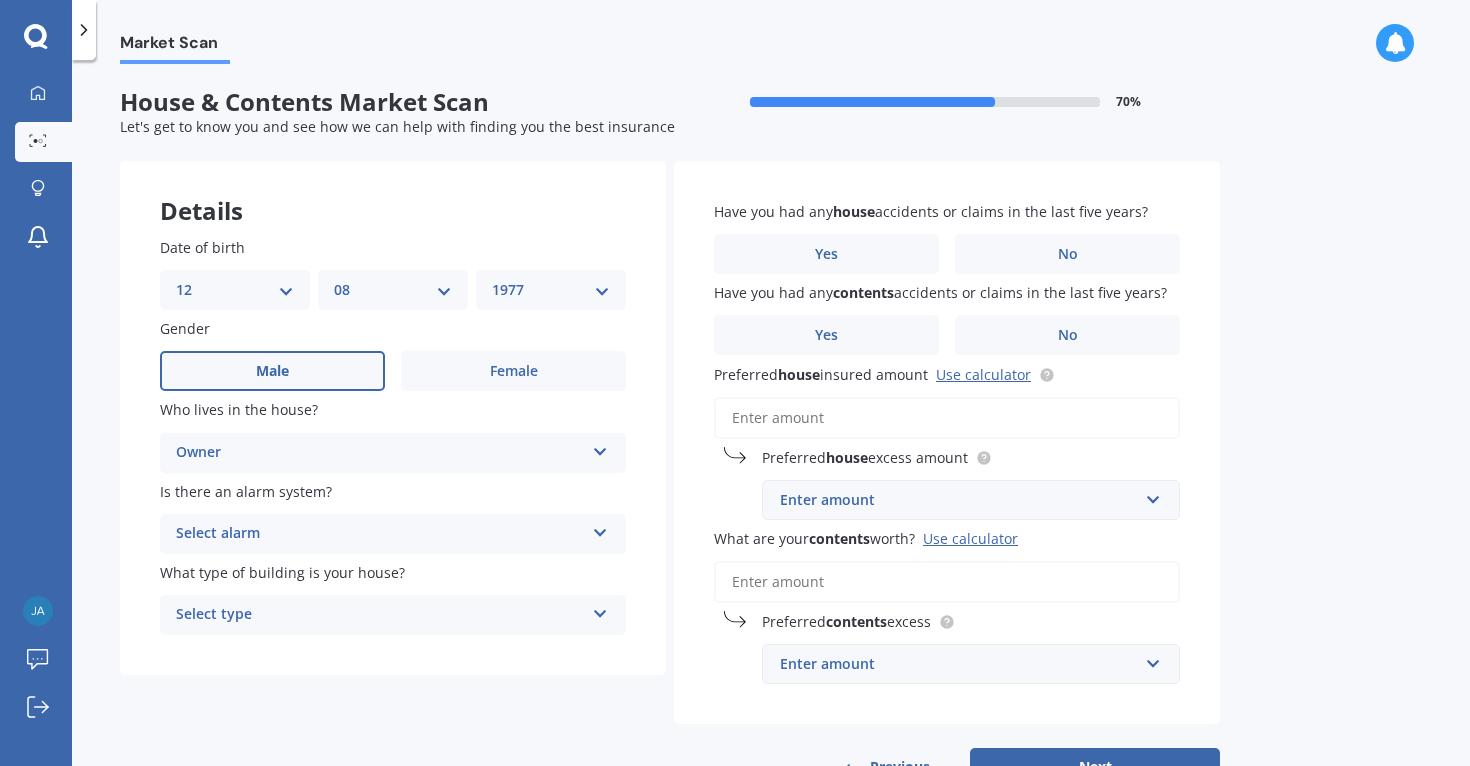 click at bounding box center (600, 448) 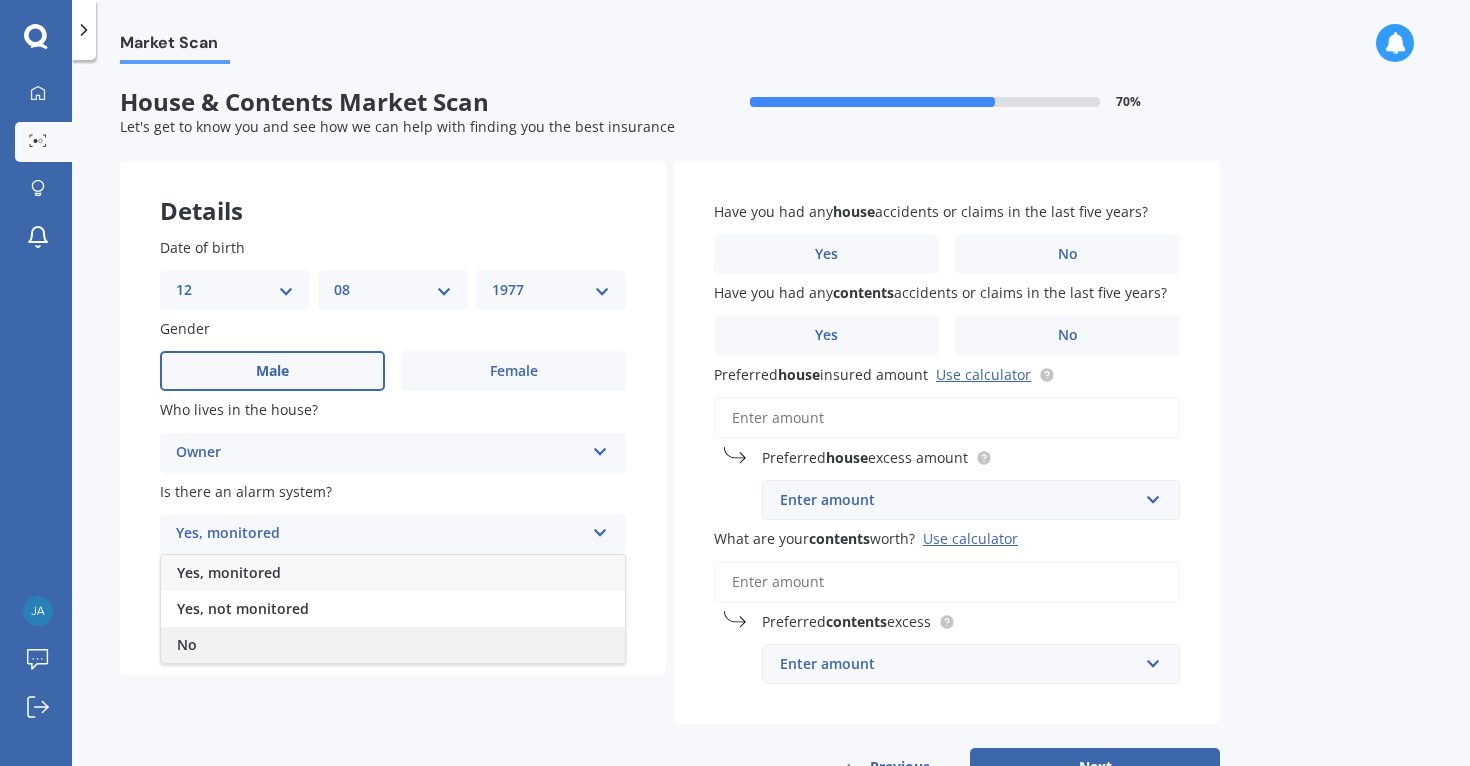 click on "No" at bounding box center [393, 645] 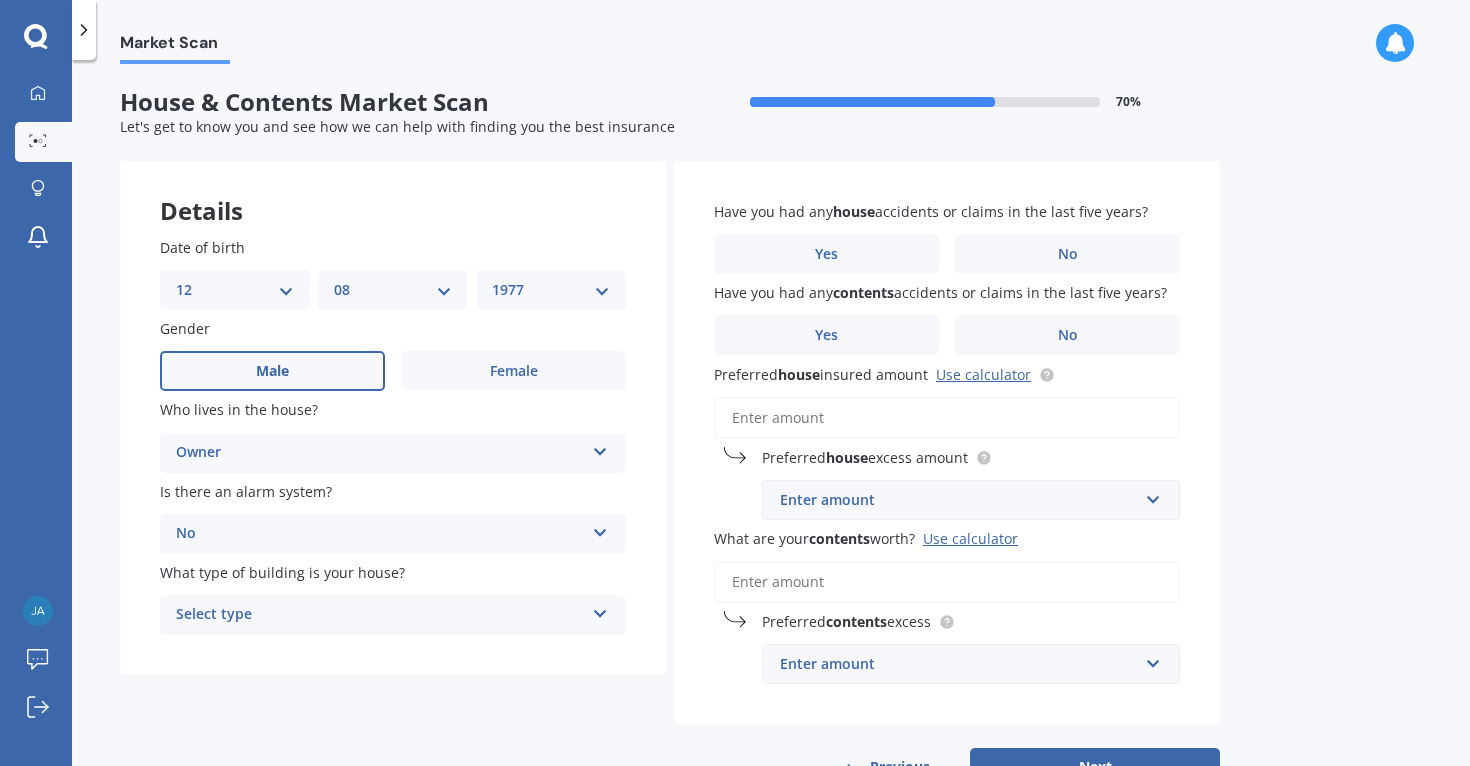 click on "Select type Freestanding Multi-unit (in a block of 6 or less) Multi-unit (in a block of 7-10)" at bounding box center [393, 453] 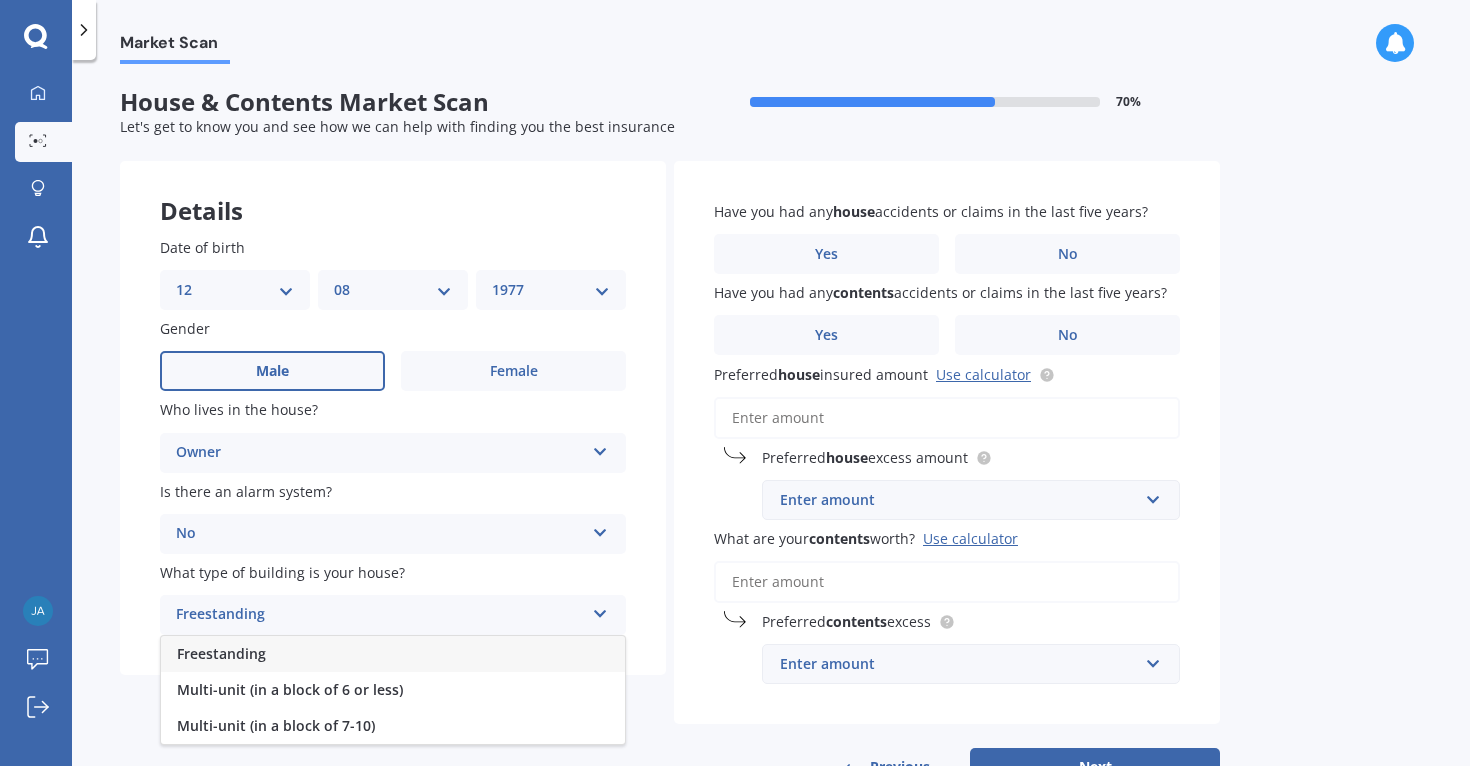 click on "Freestanding" at bounding box center [393, 654] 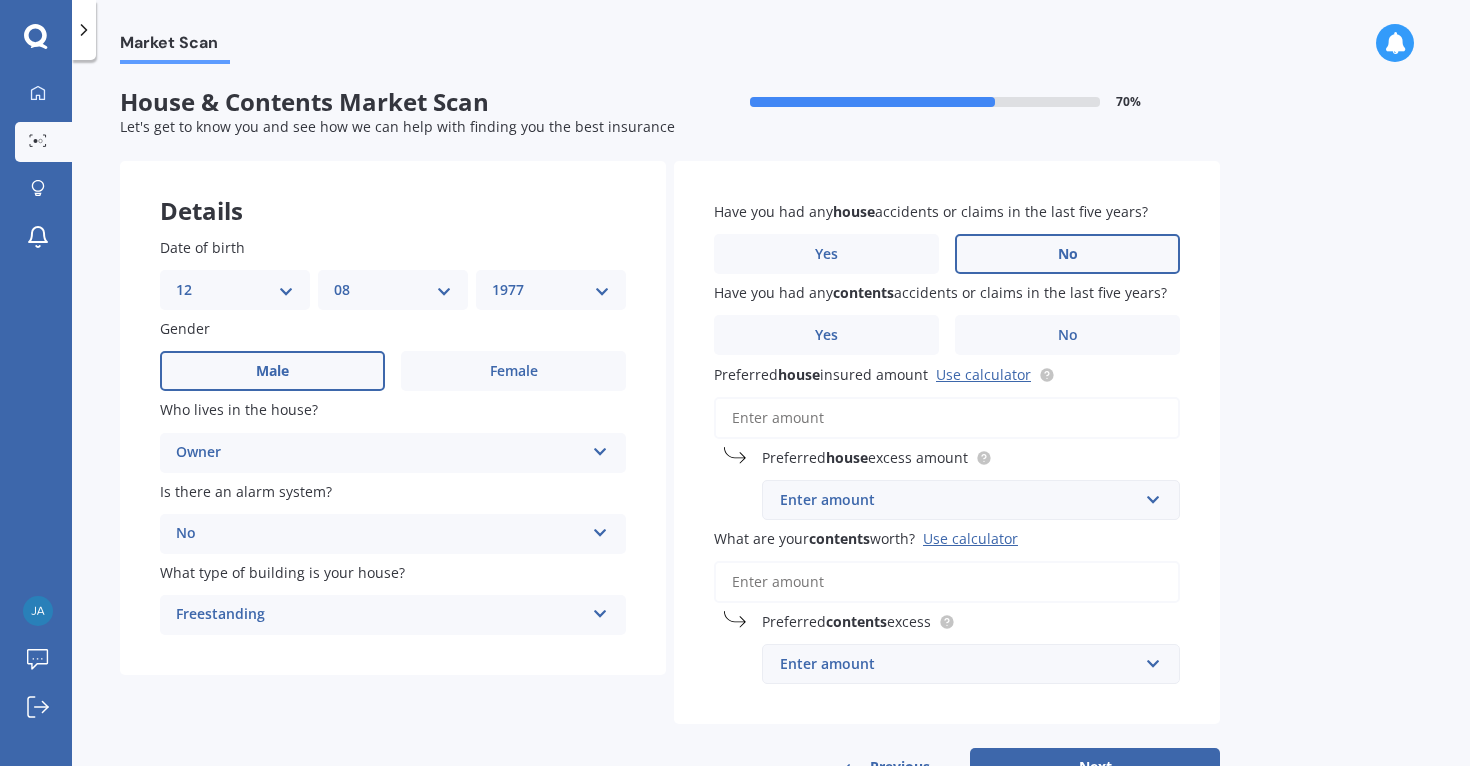 click on "No" at bounding box center (513, 371) 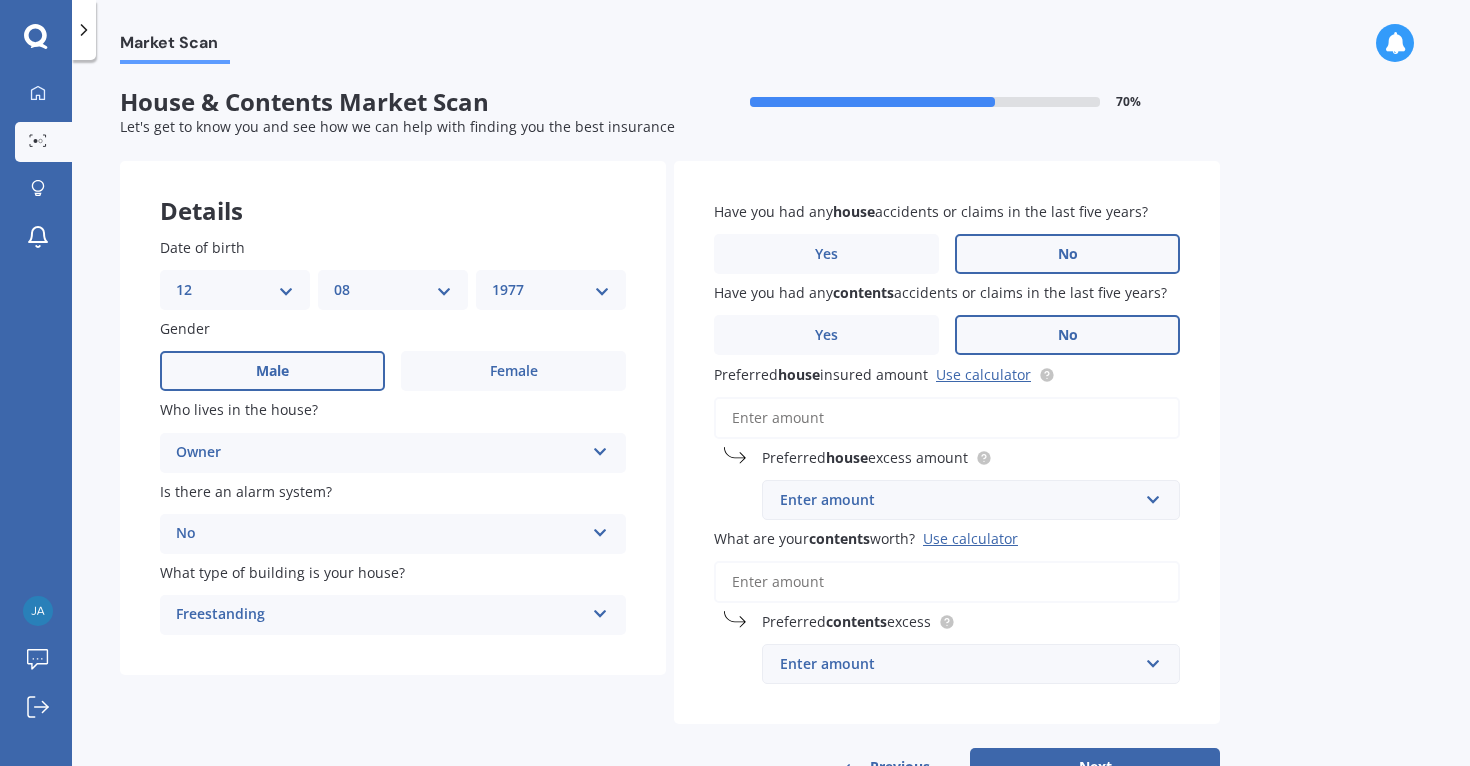 click on "No" at bounding box center [513, 371] 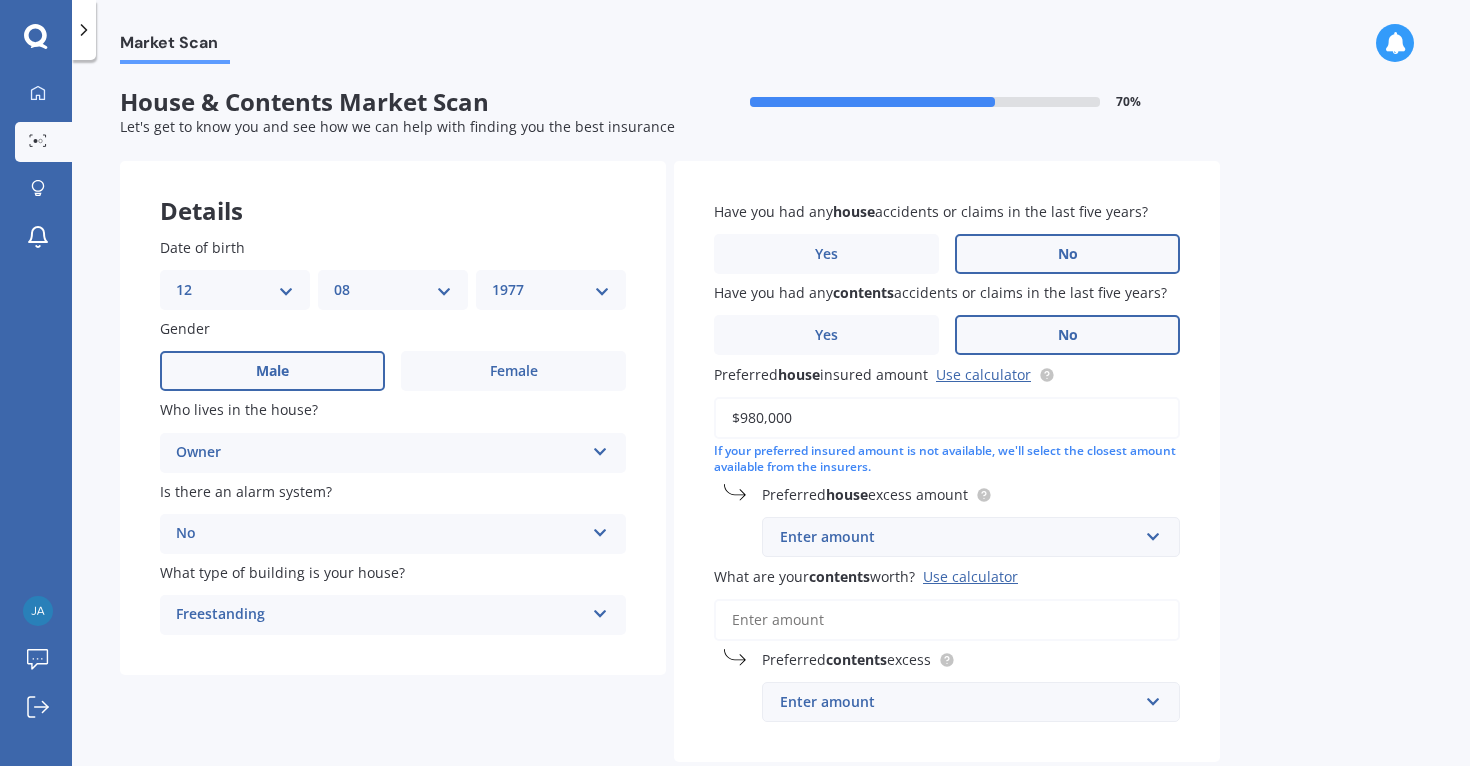 click on "Market Scan House & Contents Market Scan 70 % Let's get to know you and see how we can help with finding you the best insurance Details Date of birth DD 01 02 03 04 05 06 07 08 09 10 11 12 13 14 15 16 17 18 19 20 21 22 23 24 25 26 27 28 29 30 31 MM 01 02 03 04 05 06 07 08 09 10 11 12 YYYY 2009 2008 2007 2006 2005 2004 2003 2002 2001 2000 1999 1998 1997 1996 1995 1994 1993 1992 1991 1990 1989 1988 1987 1986 1985 1984 1983 1982 1981 1980 1979 1978 1977 1976 1975 1974 1973 1972 1971 1970 1969 1968 1967 1966 1965 1964 1963 1962 1961 1960 1959 1958 1957 1956 1955 1954 1953 1952 1951 1950 1949 1948 1947 1946 1945 1944 1943 1942 1941 1940 1939 1938 1937 1936 1935 1934 1933 1932 1931 1930 1929 1928 1927 1926 1925 1924 1923 1922 1921 1920 1919 1918 1917 1916 1915 1914 1913 1912 1911 1910 Gender Male Female Who lives in the house? Owner Owner Owner + Boarder Is there an alarm system? No Yes, monitored Yes, not monitored No What type of building is your house? Freestanding Freestanding Multi-unit (in a block of 7-10) No" at bounding box center (771, 417) 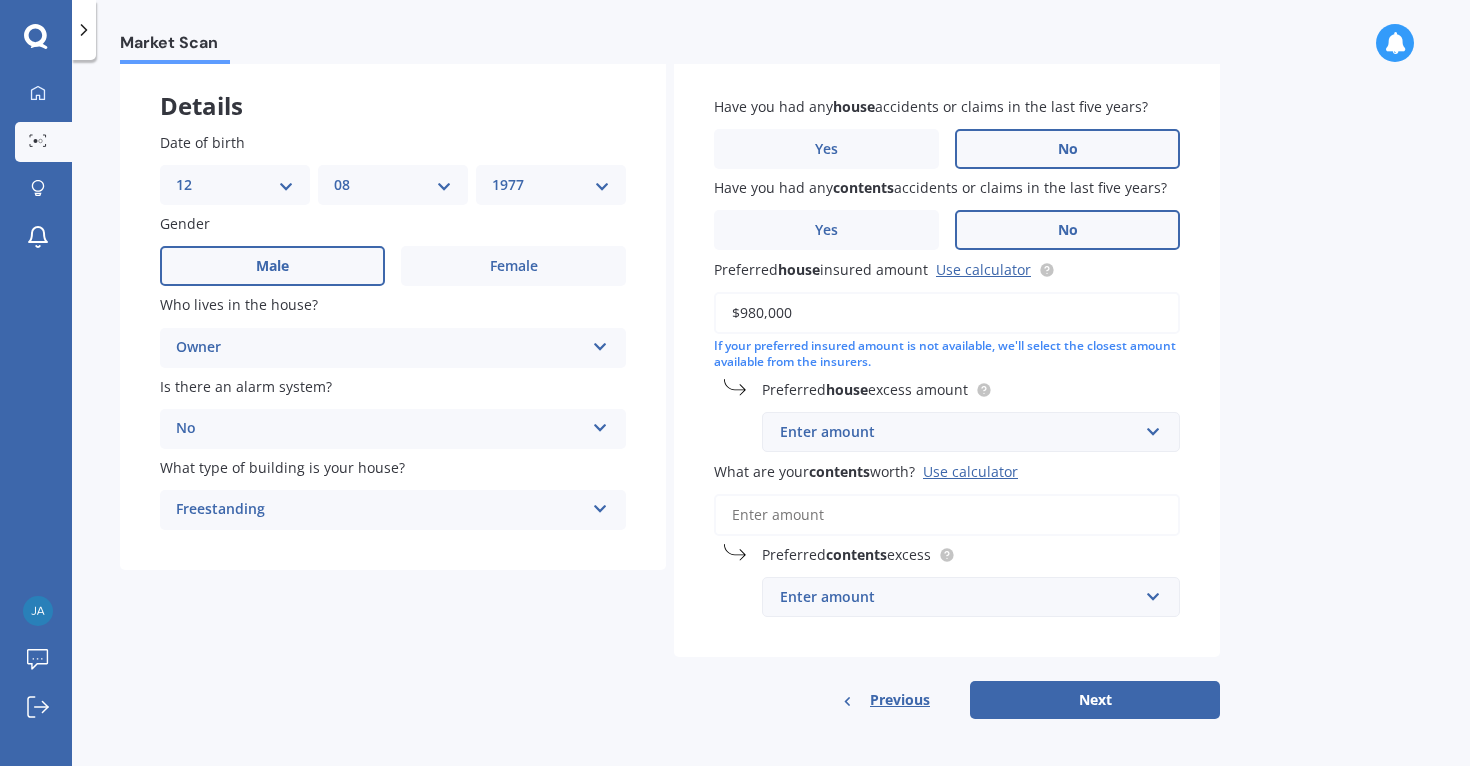 scroll, scrollTop: 104, scrollLeft: 0, axis: vertical 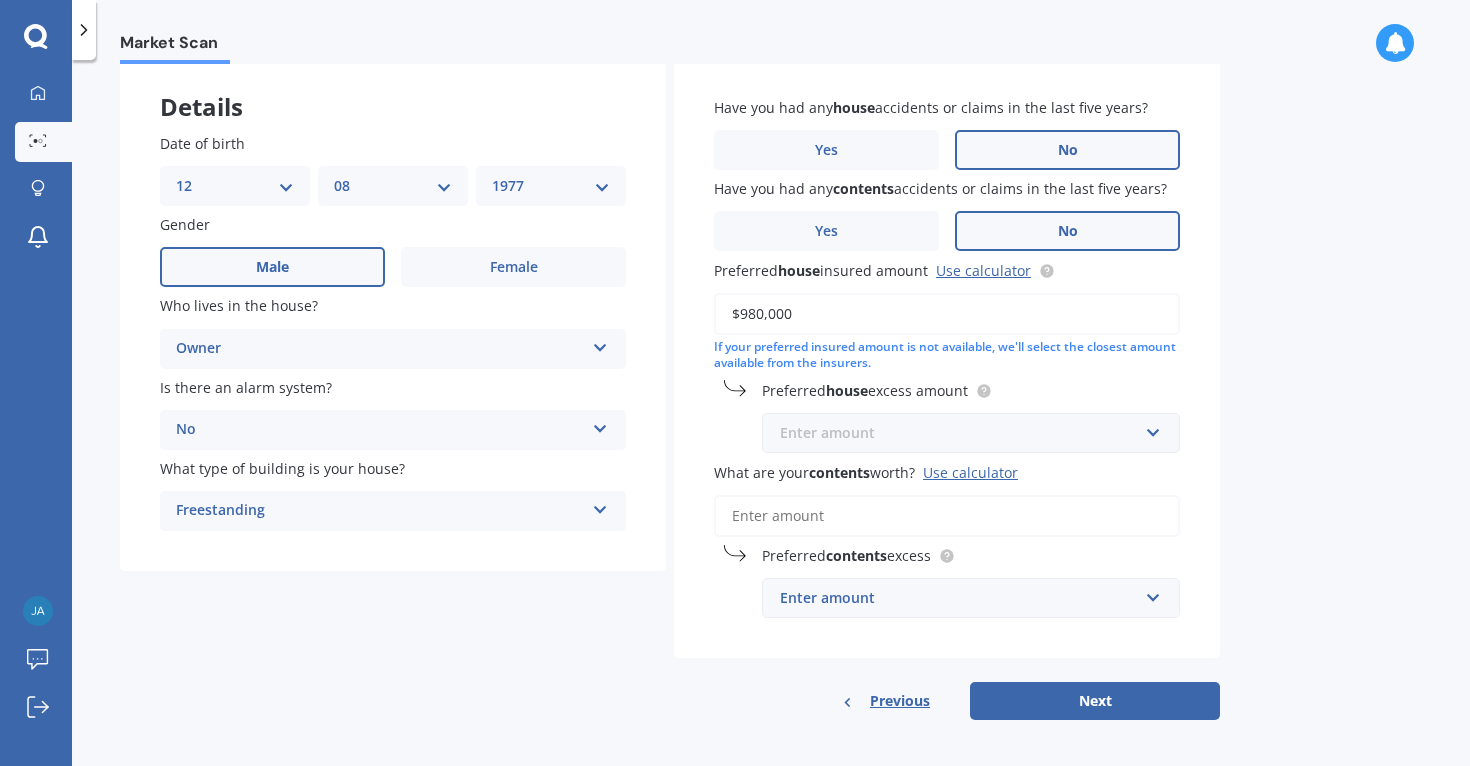click at bounding box center (964, 433) 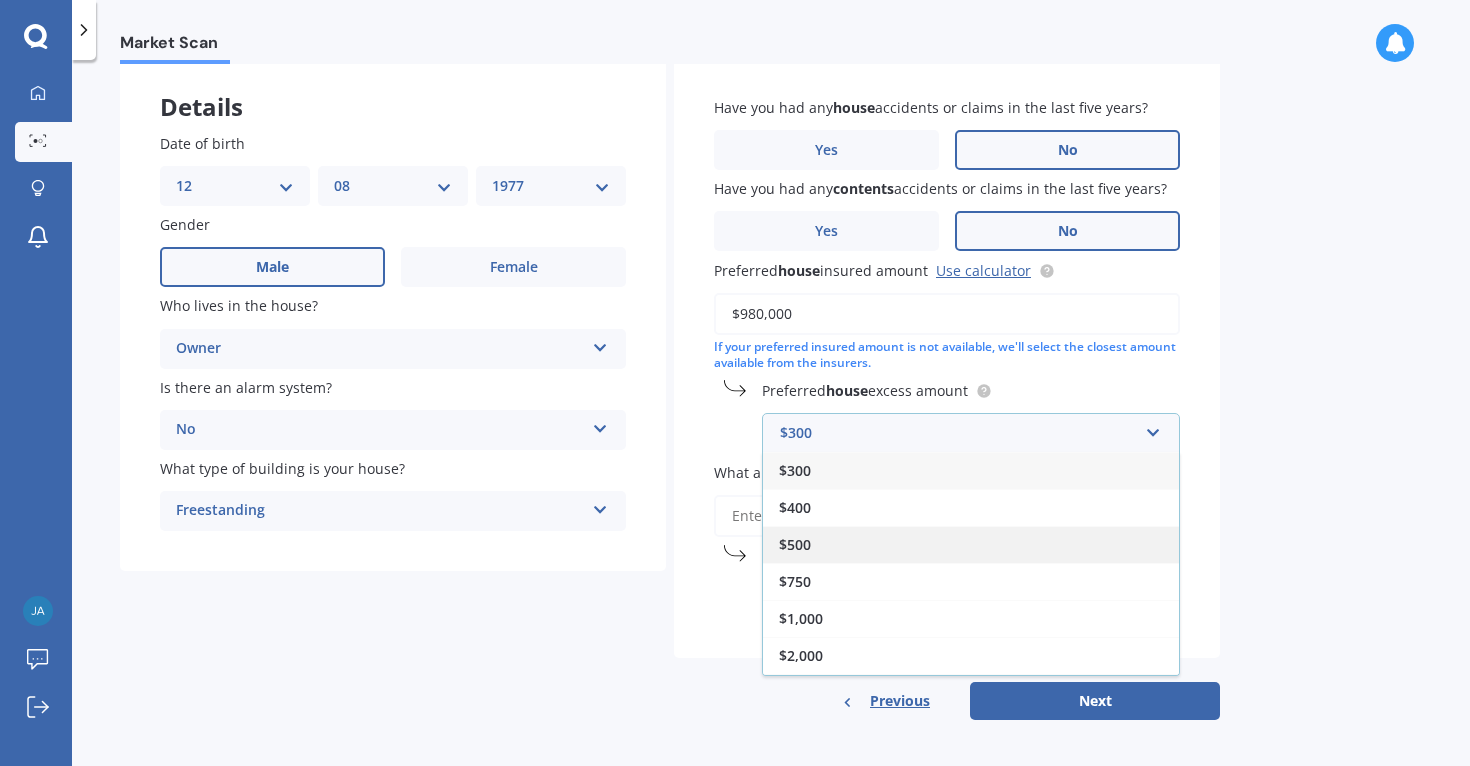 click on "$500" at bounding box center (971, 544) 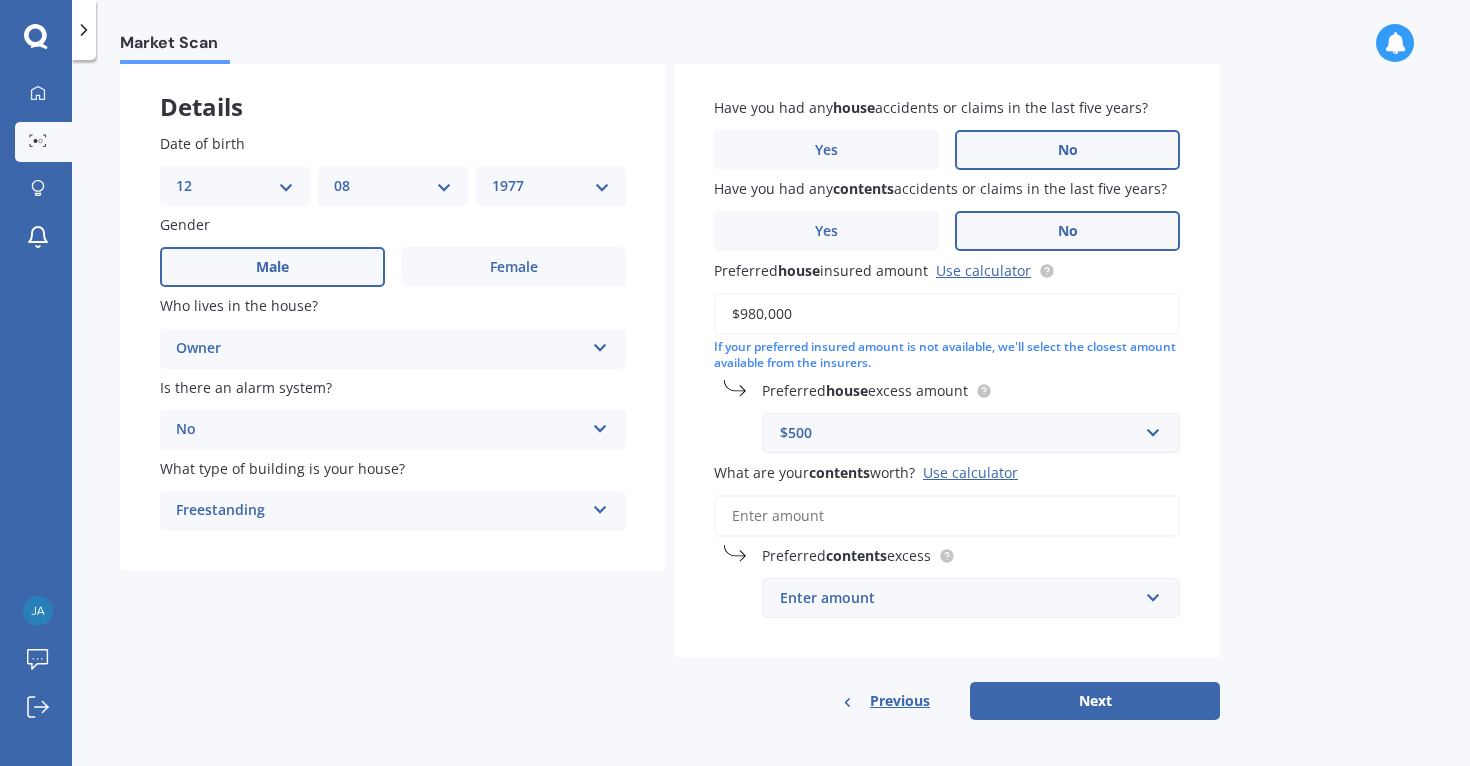 scroll, scrollTop: 0, scrollLeft: 0, axis: both 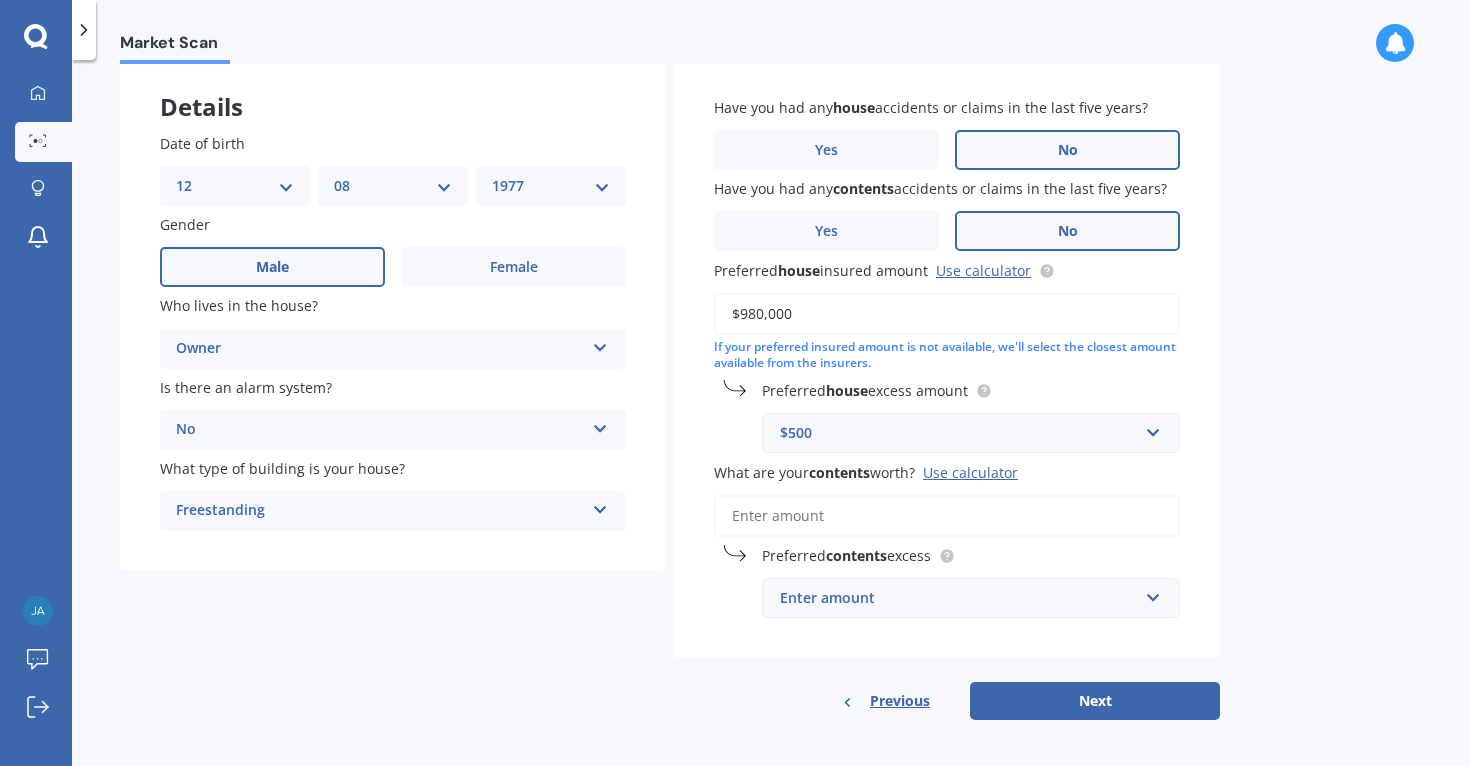 click on "What are your  contents  worth? Use calculator" at bounding box center (947, 516) 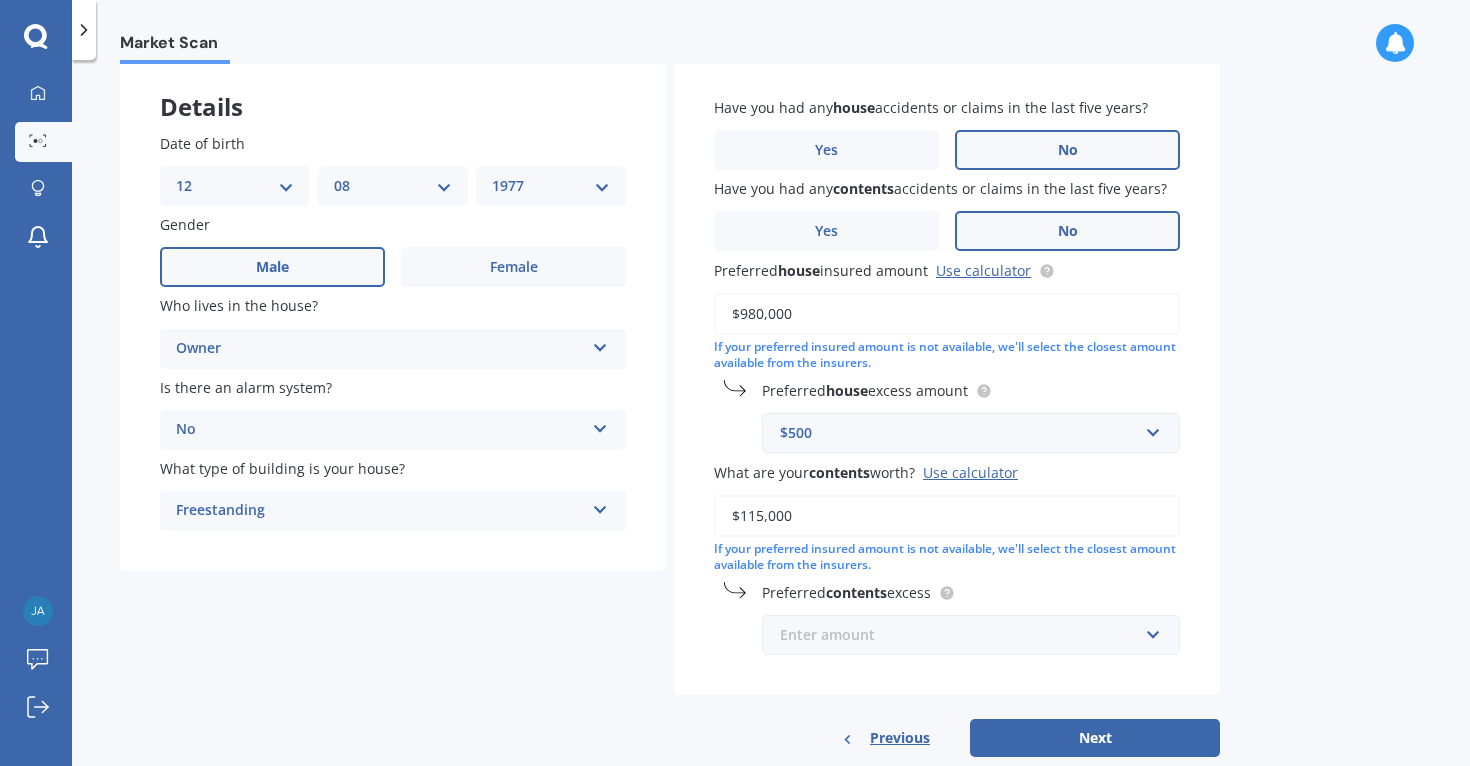 click at bounding box center (964, 433) 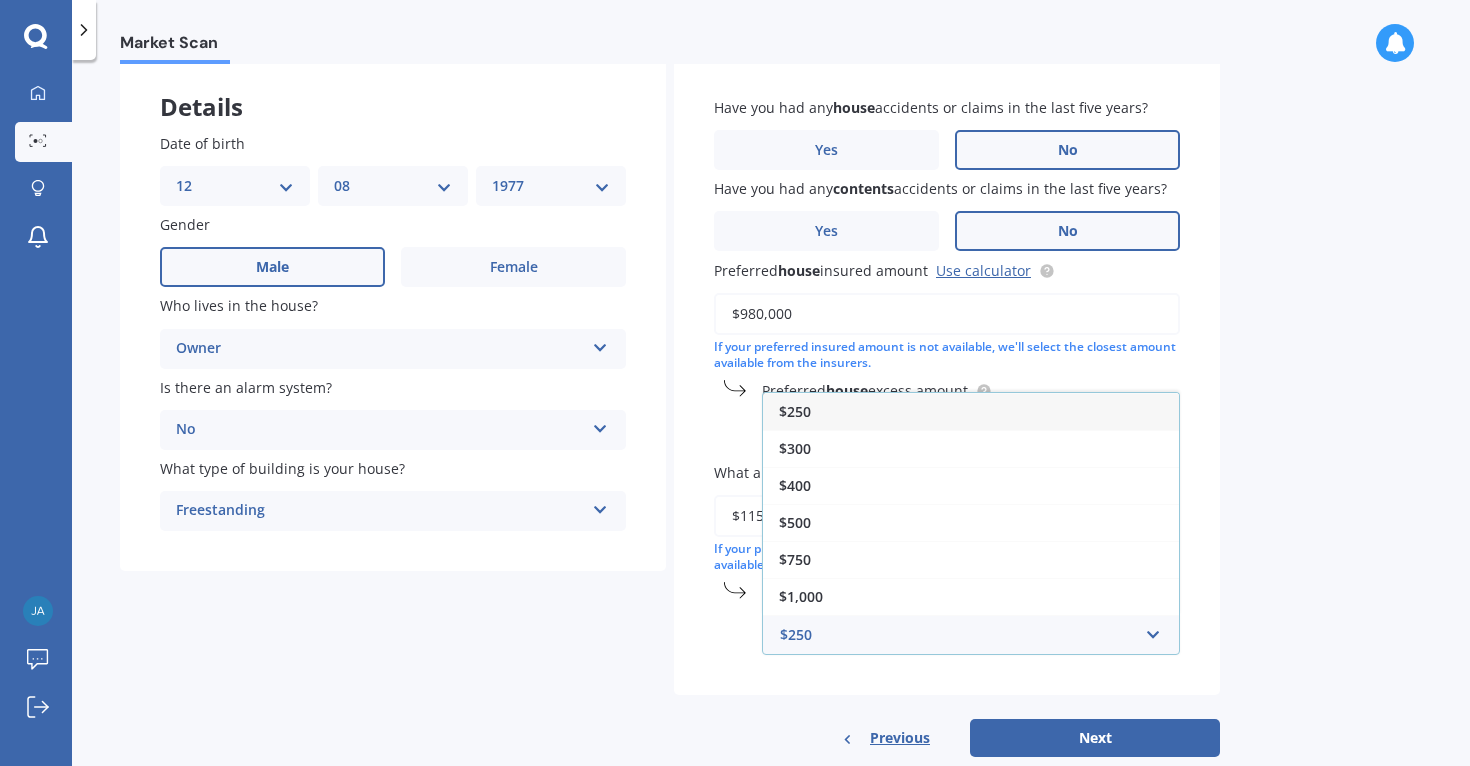 click on "$250" at bounding box center [971, 411] 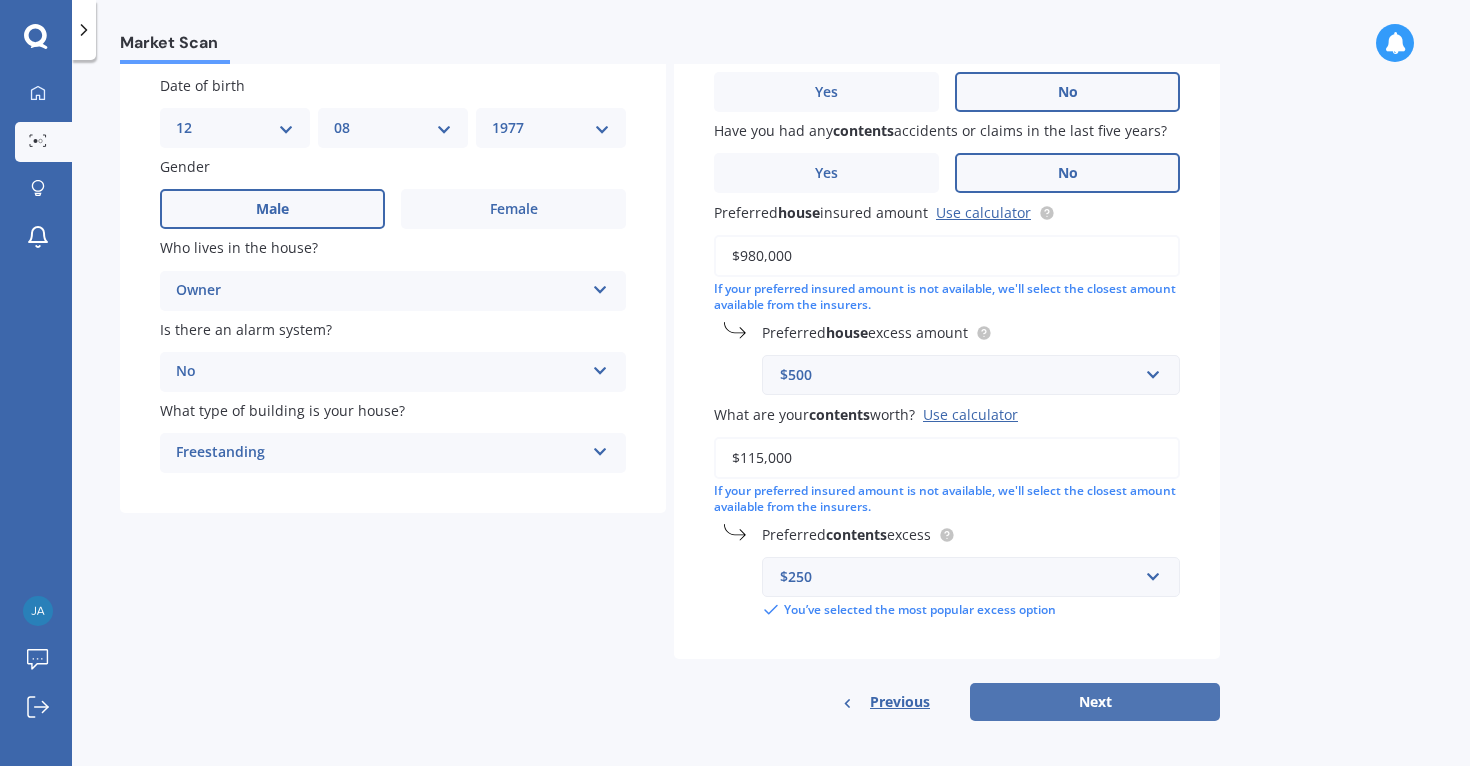 click on "Next" at bounding box center (1095, 702) 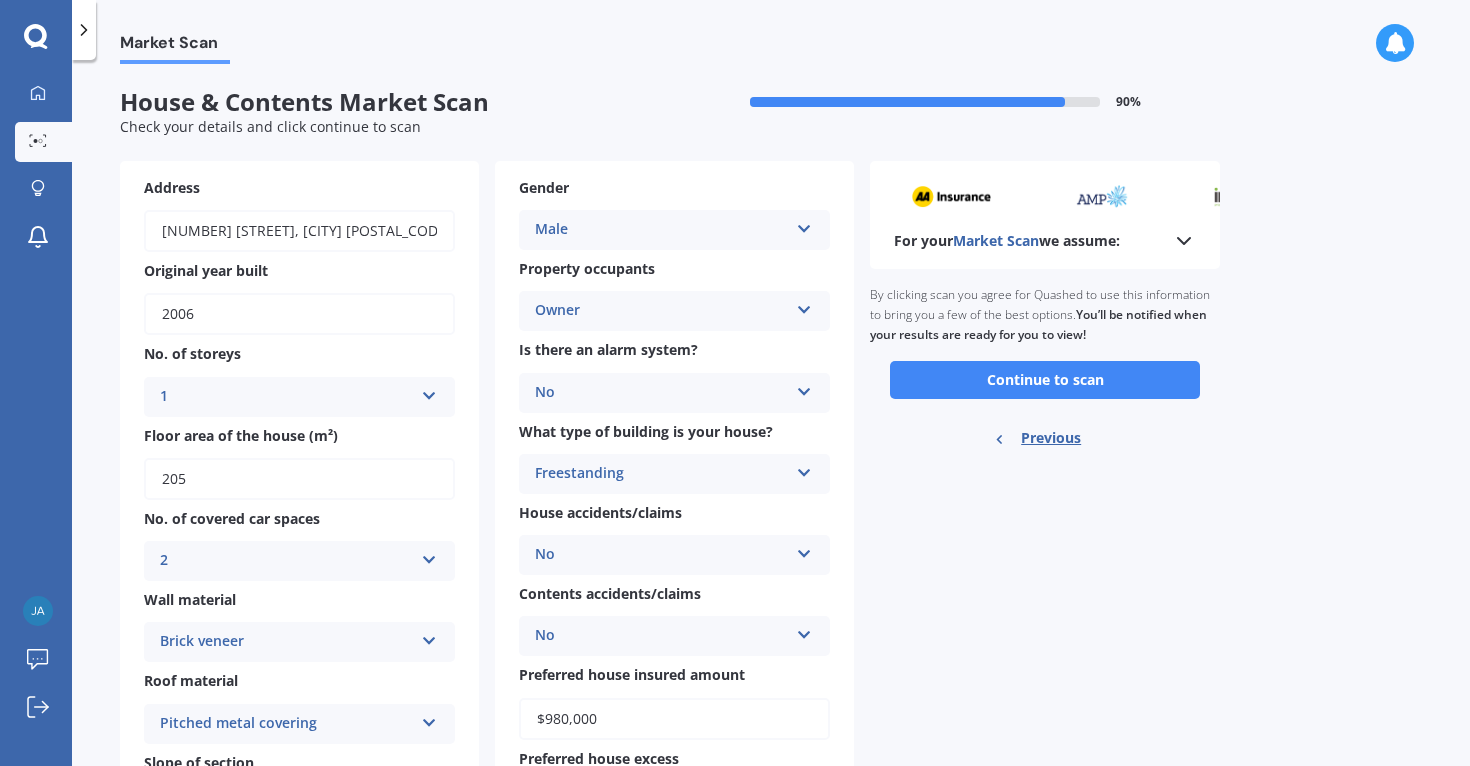 scroll, scrollTop: 0, scrollLeft: 0, axis: both 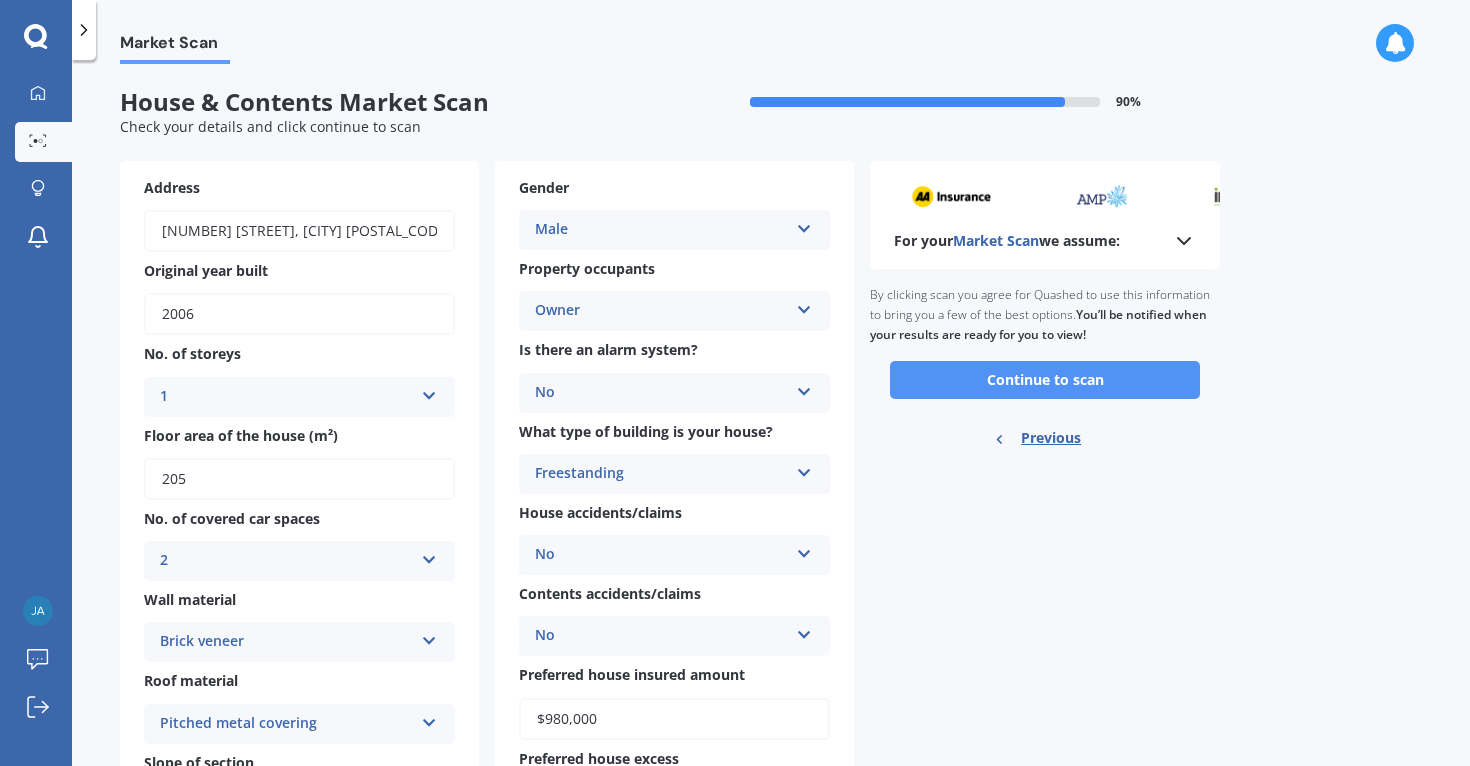 click on "Continue to scan" at bounding box center (1045, 380) 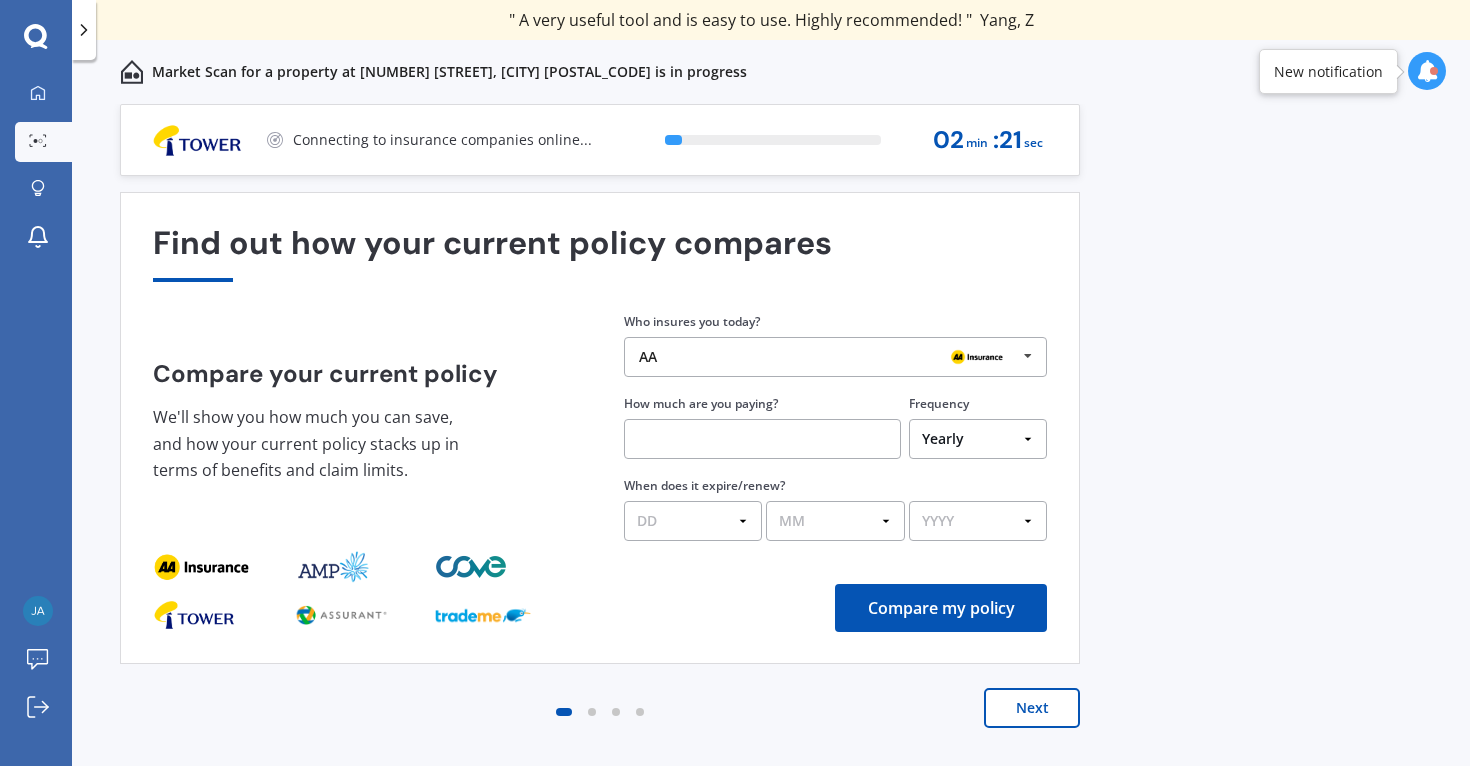 click at bounding box center (762, 439) 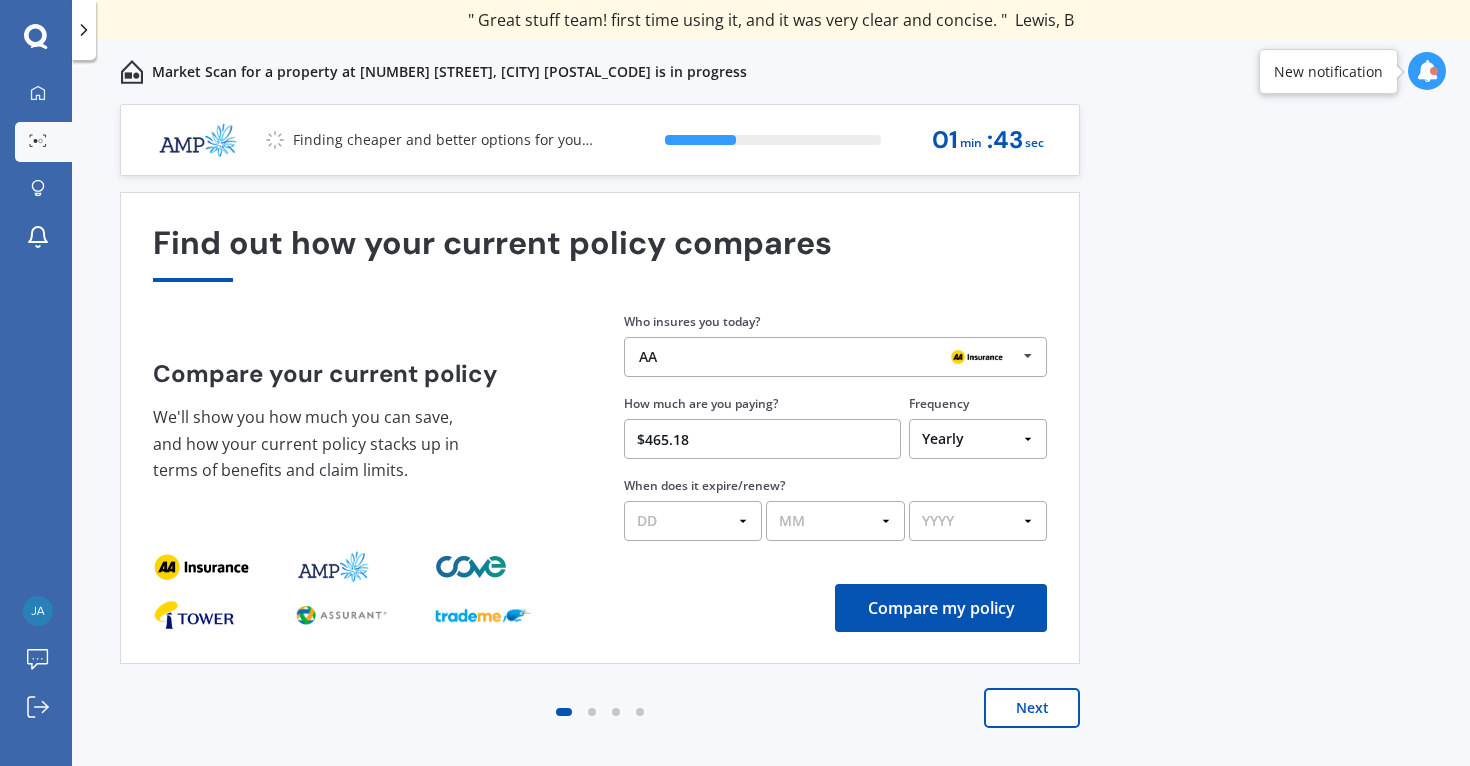 select on "Monthly" 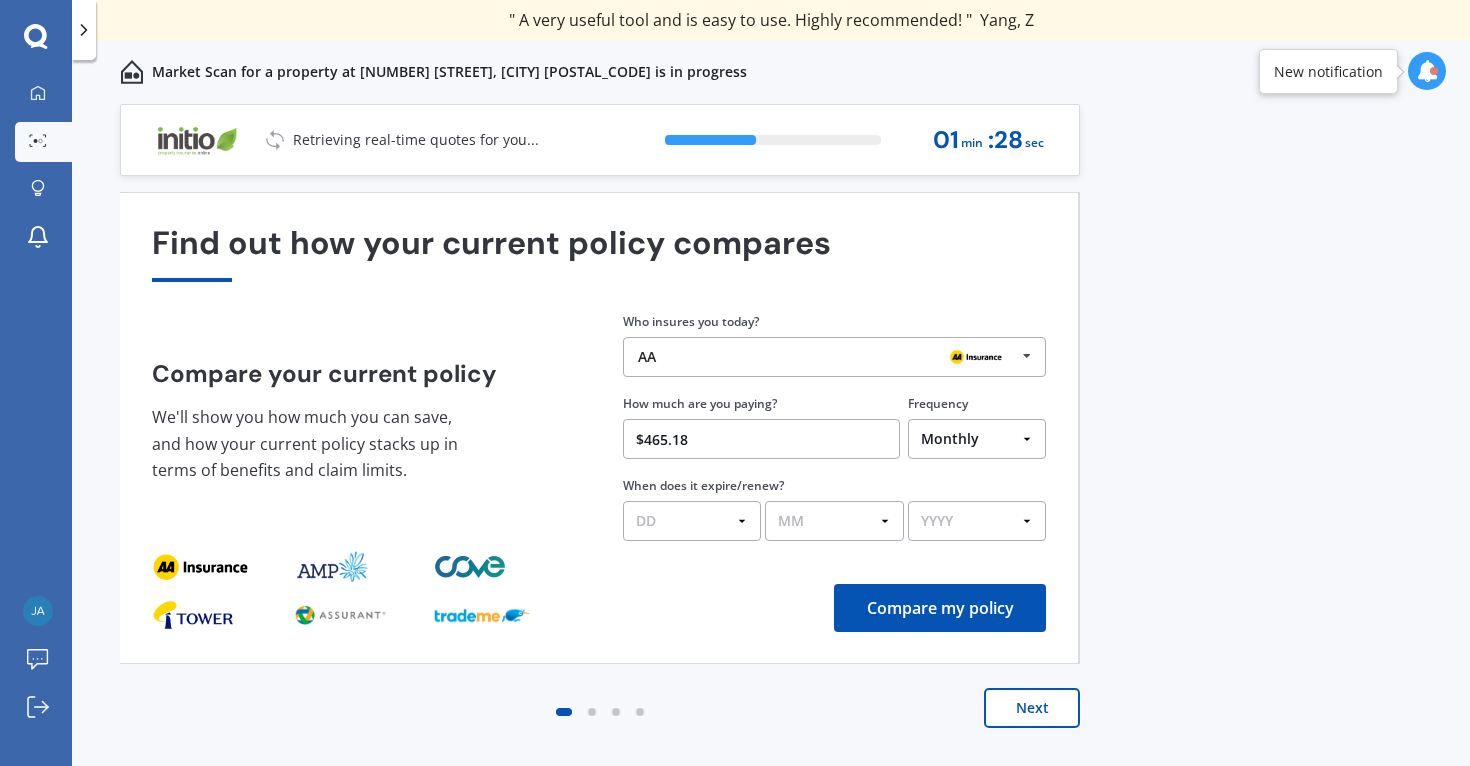 select on "05" 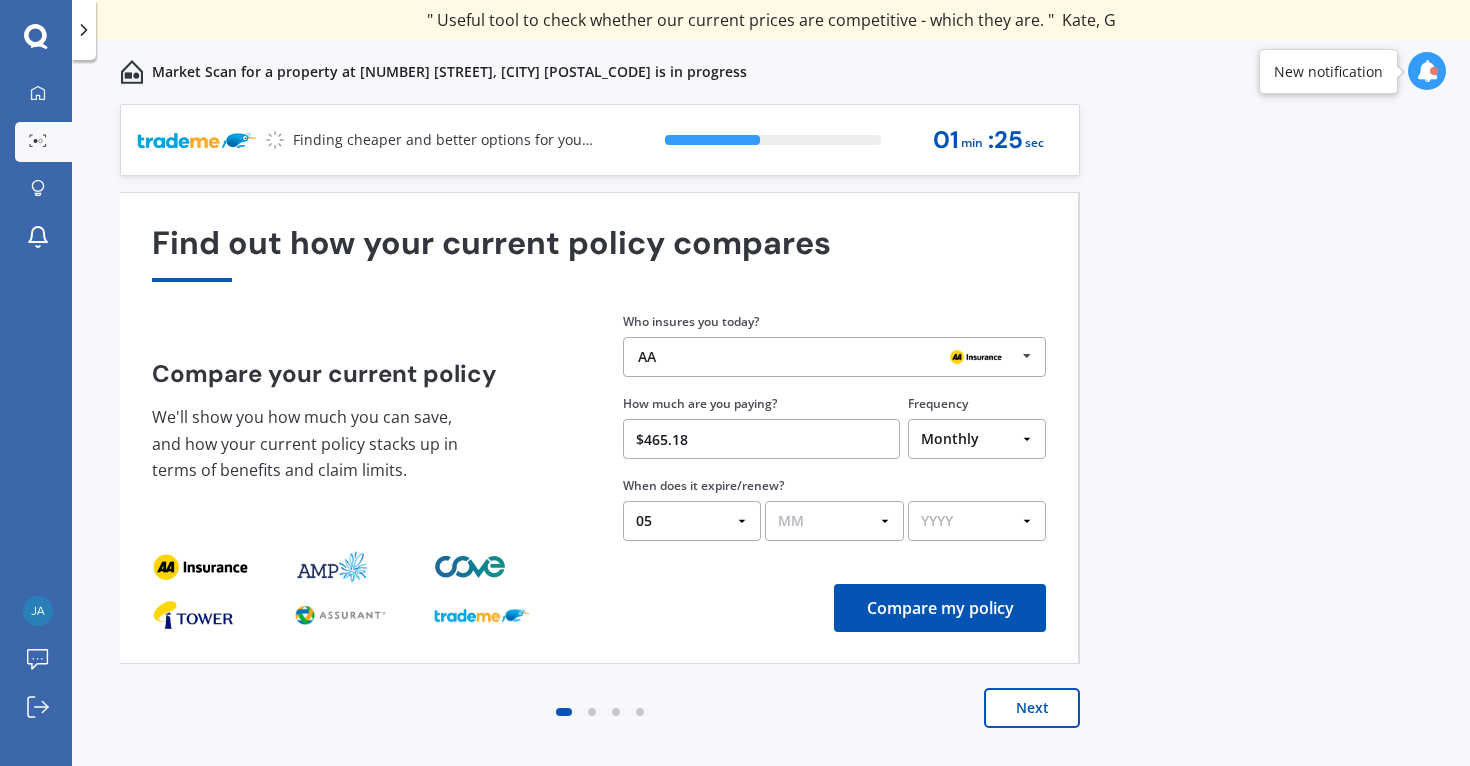 select on "08" 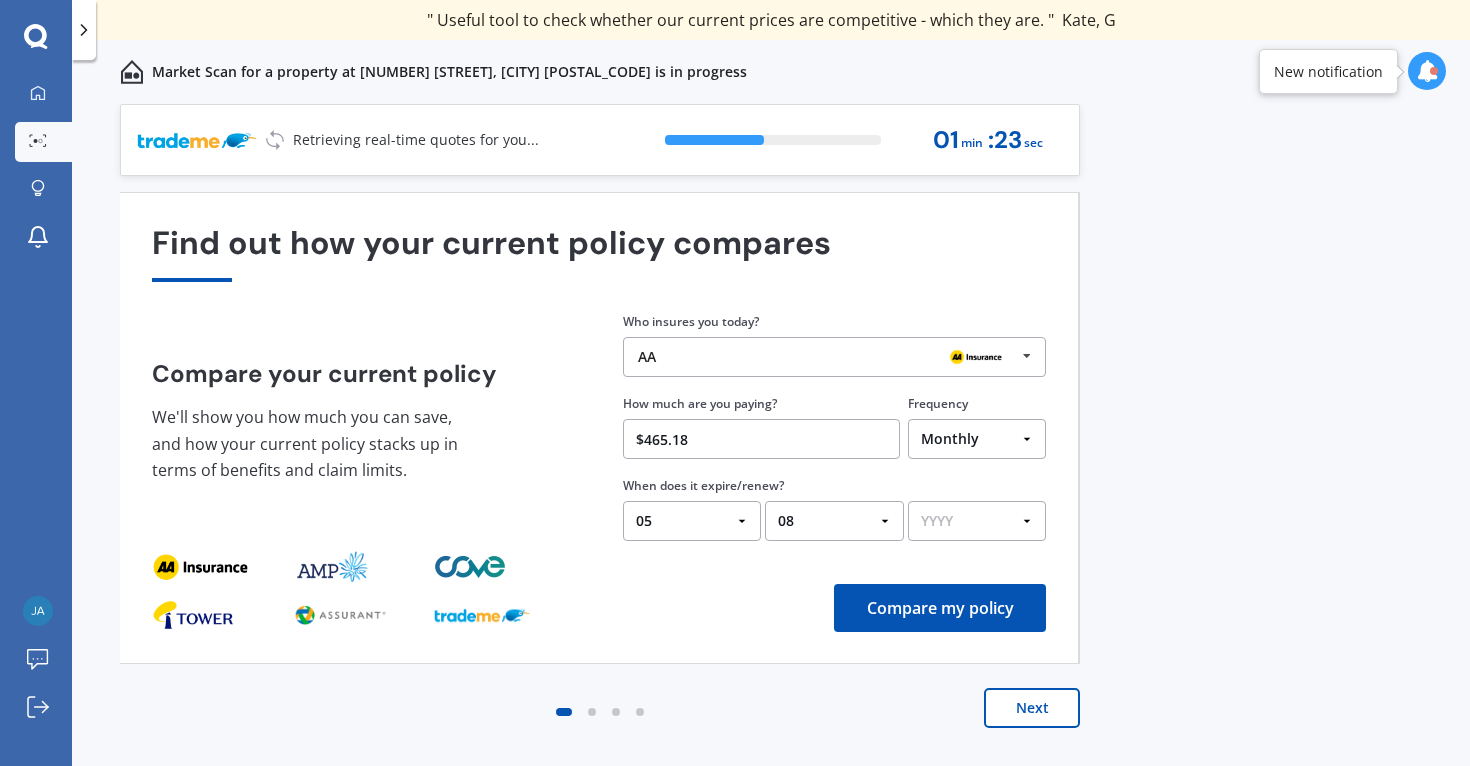 select on "2026" 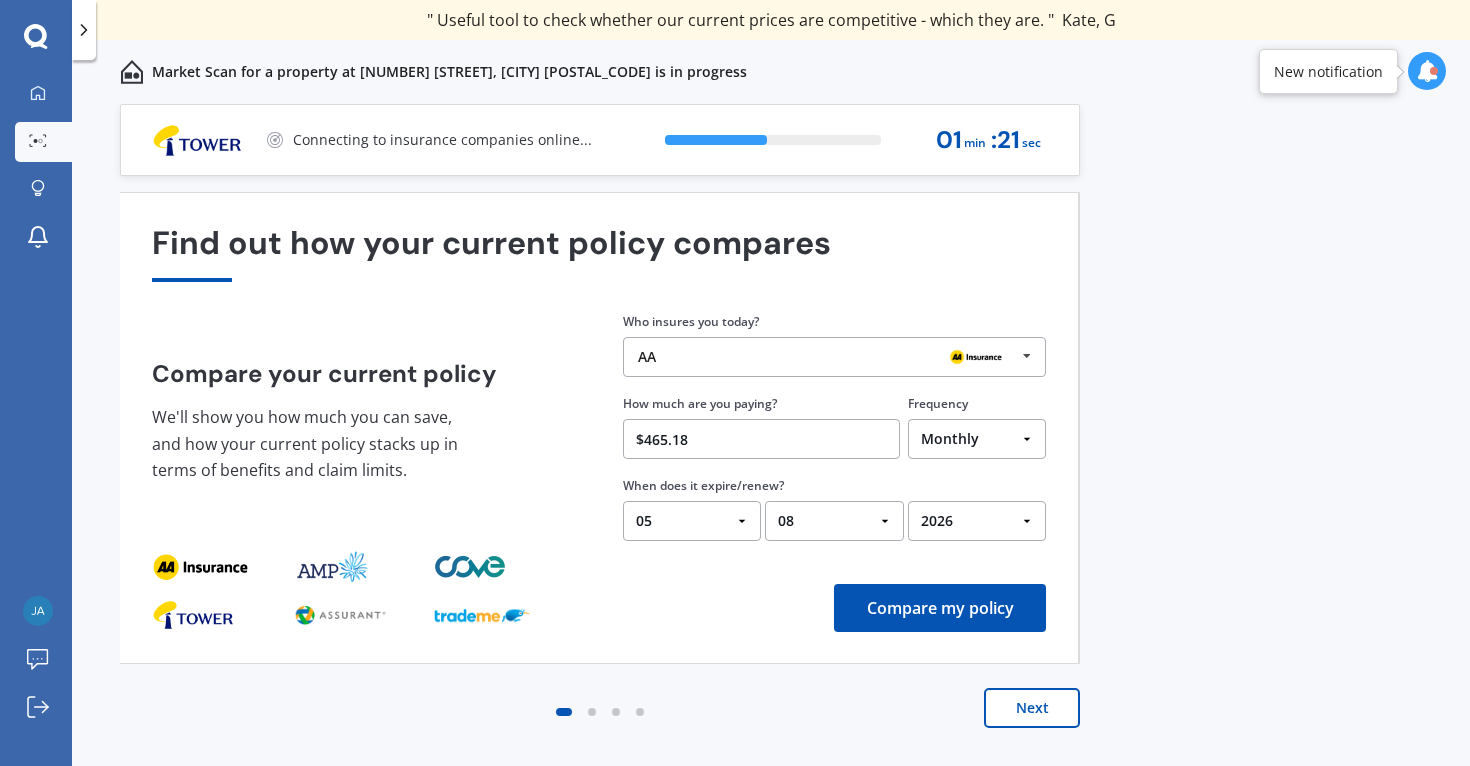click on "Compare my policy" at bounding box center (940, 608) 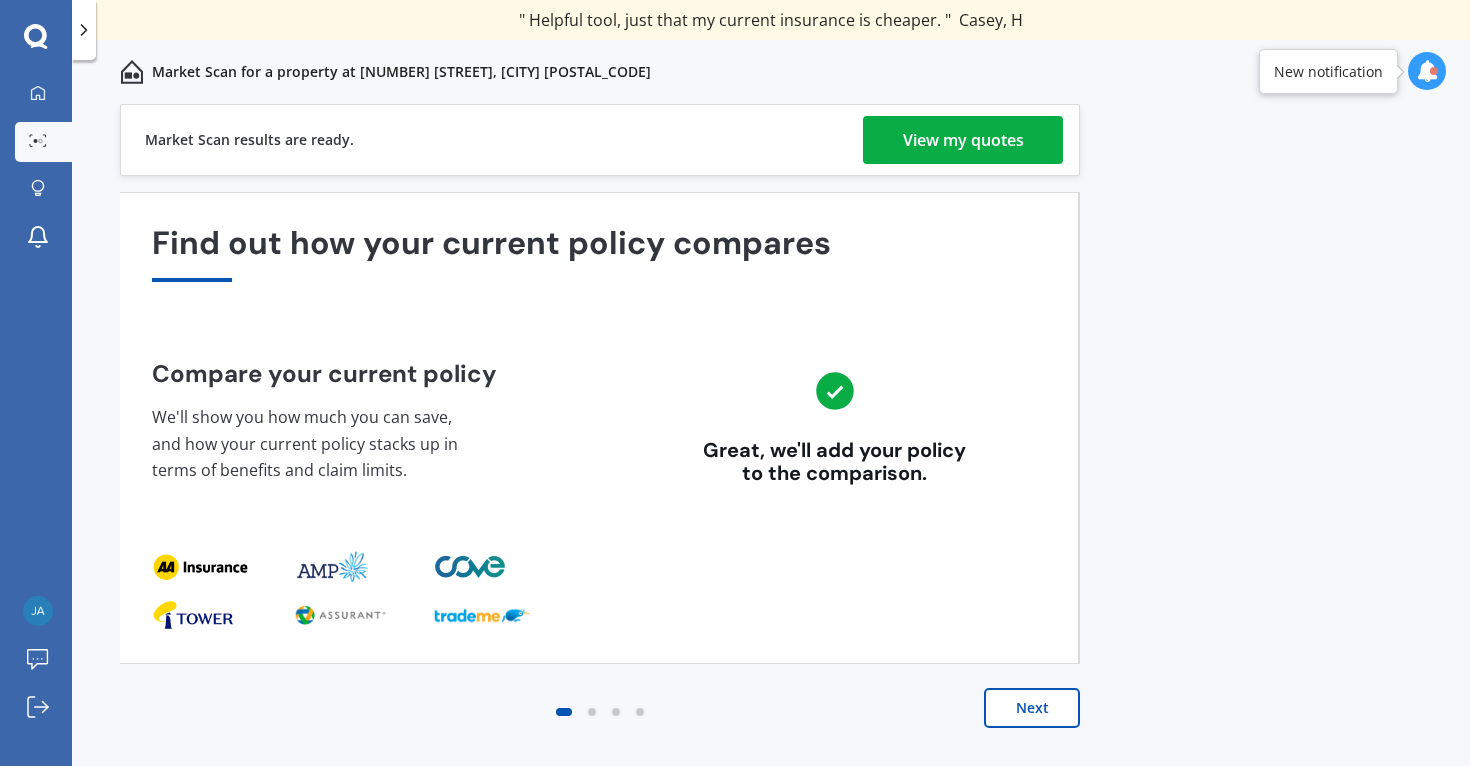 click on "View my quotes" at bounding box center (963, 140) 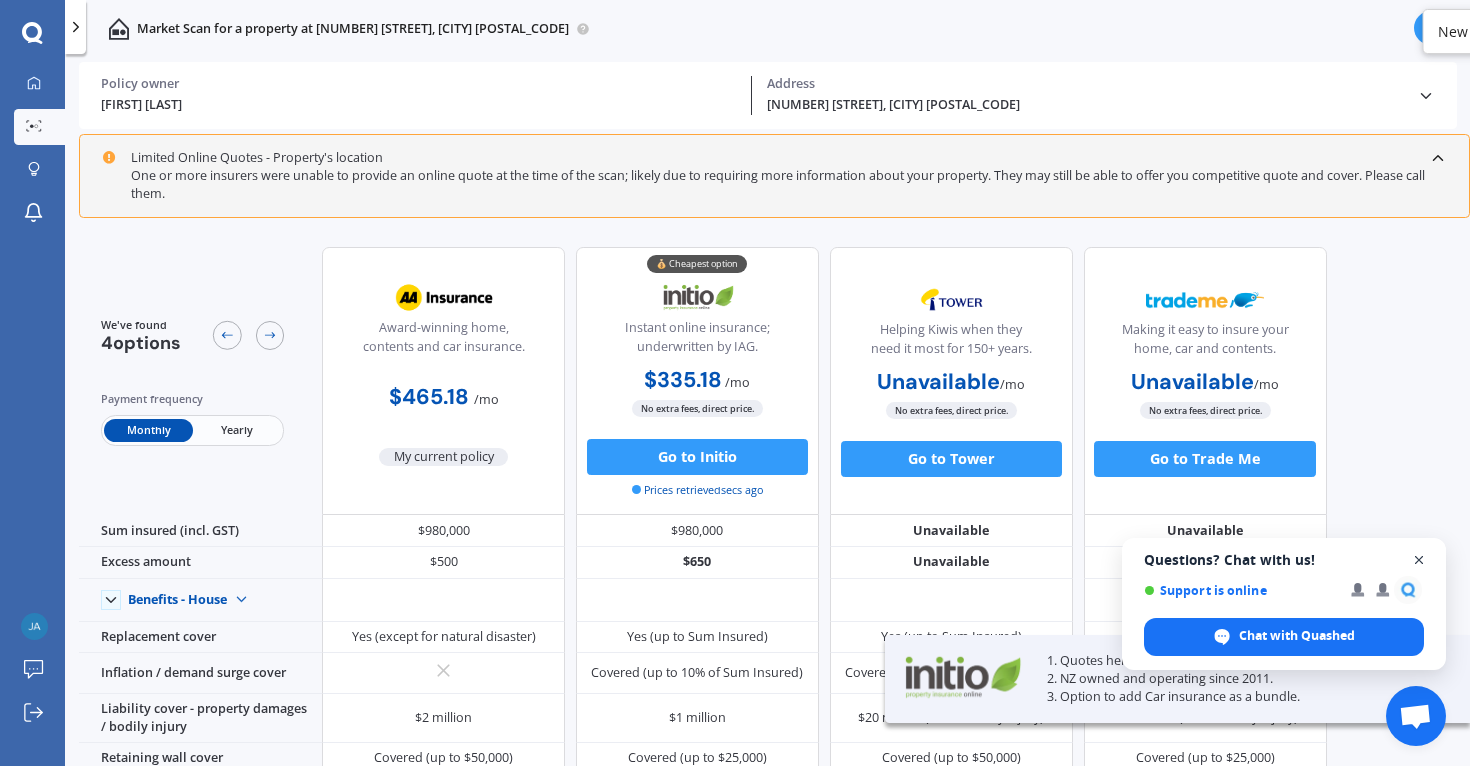 click at bounding box center [1419, 560] 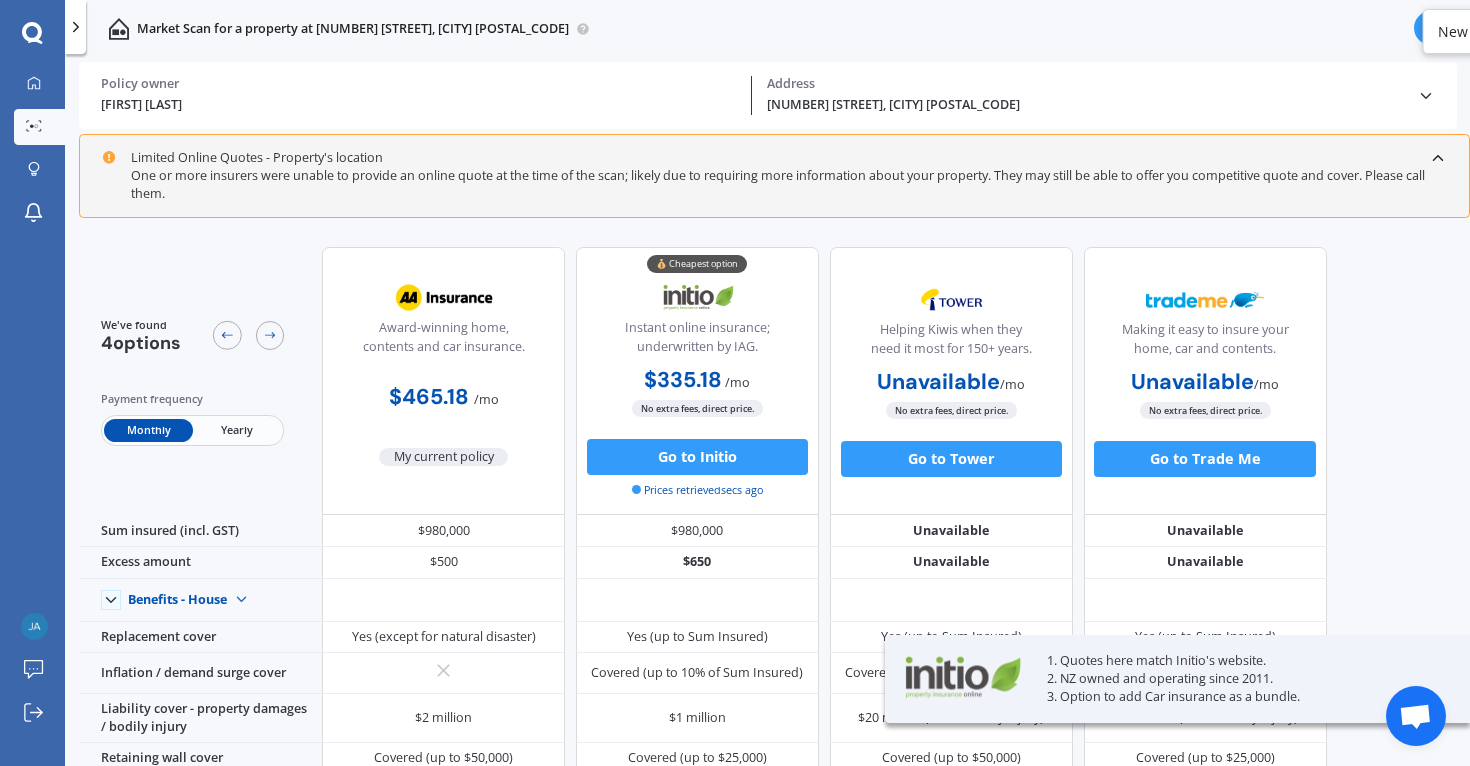 scroll, scrollTop: 0, scrollLeft: 0, axis: both 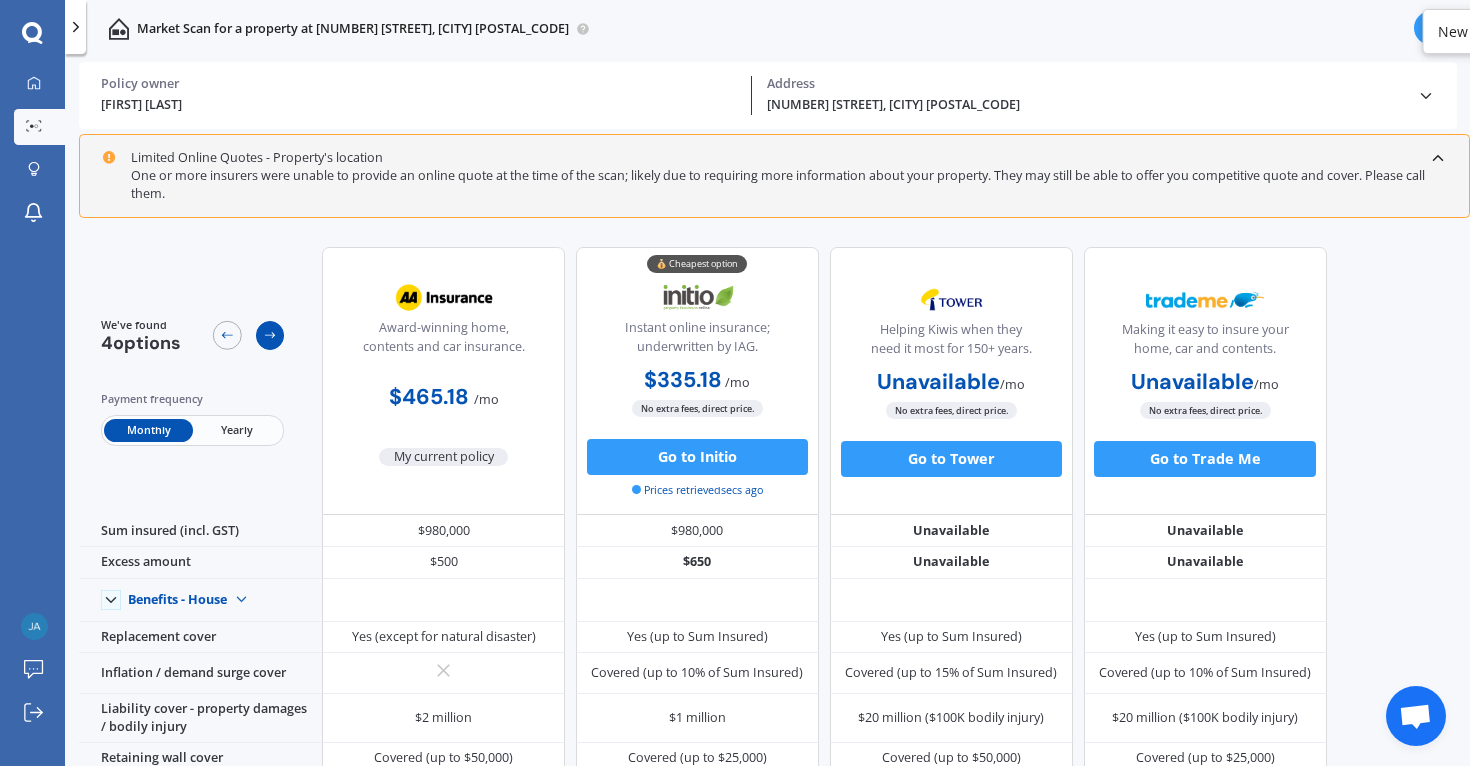 click at bounding box center (270, 335) 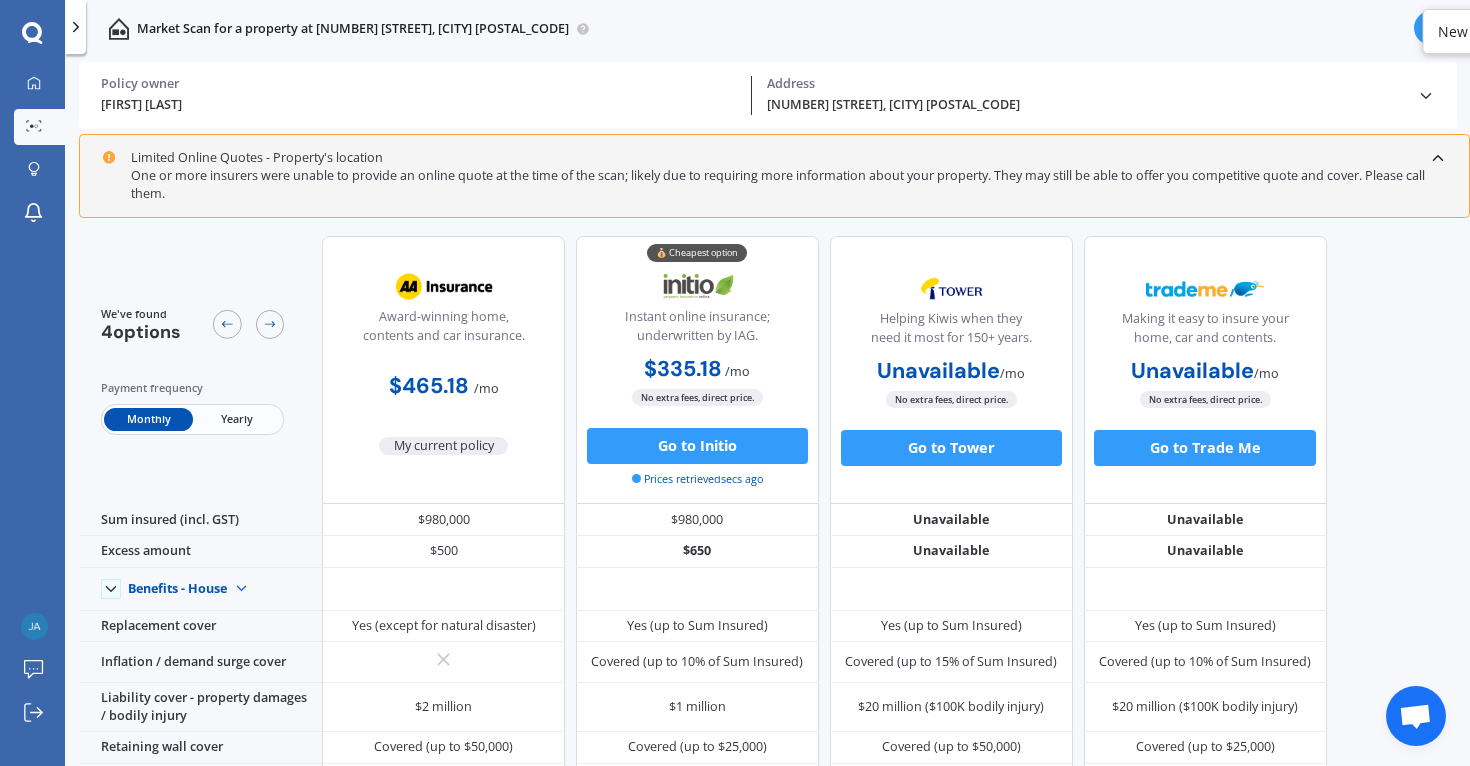scroll, scrollTop: -34, scrollLeft: 0, axis: vertical 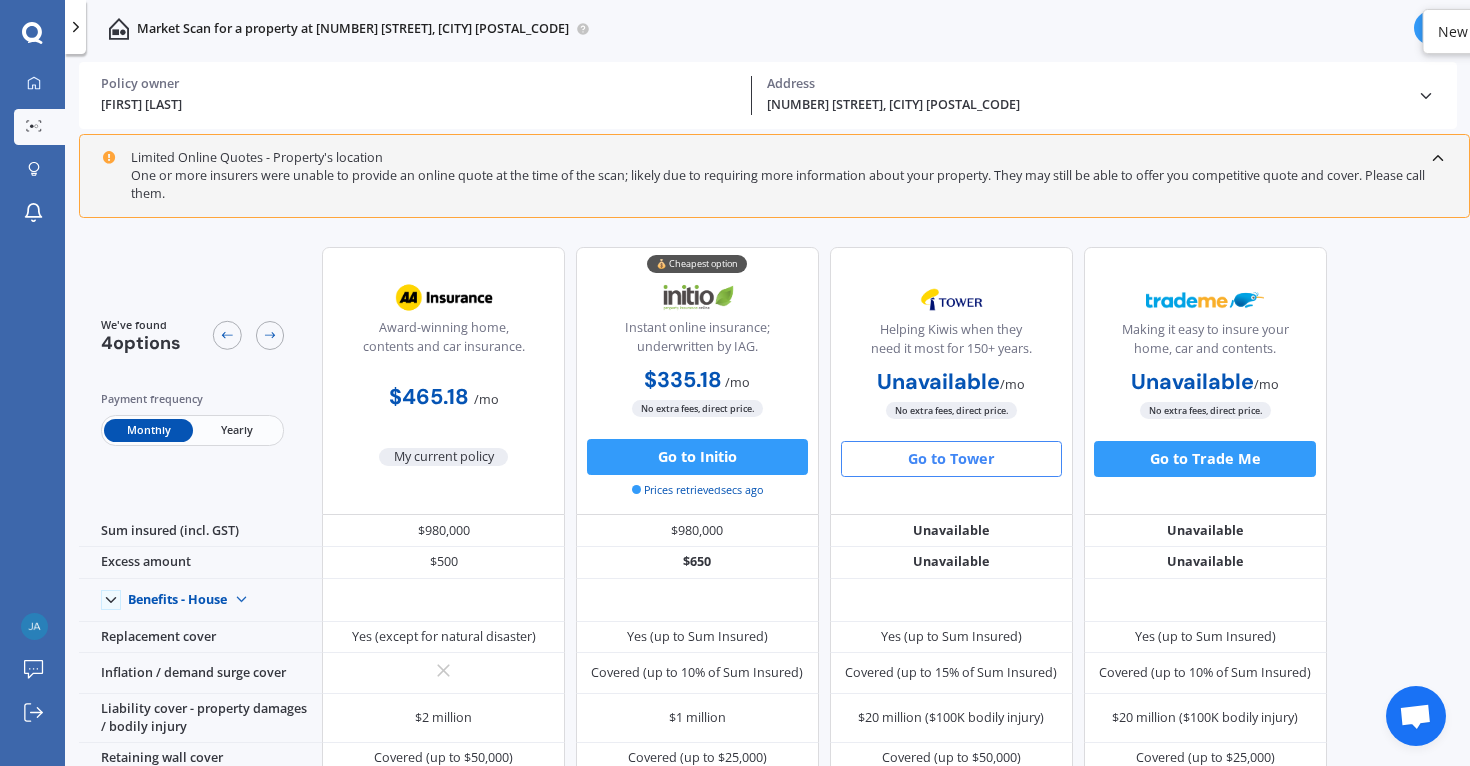 click on "Go to Tower" at bounding box center [951, 459] 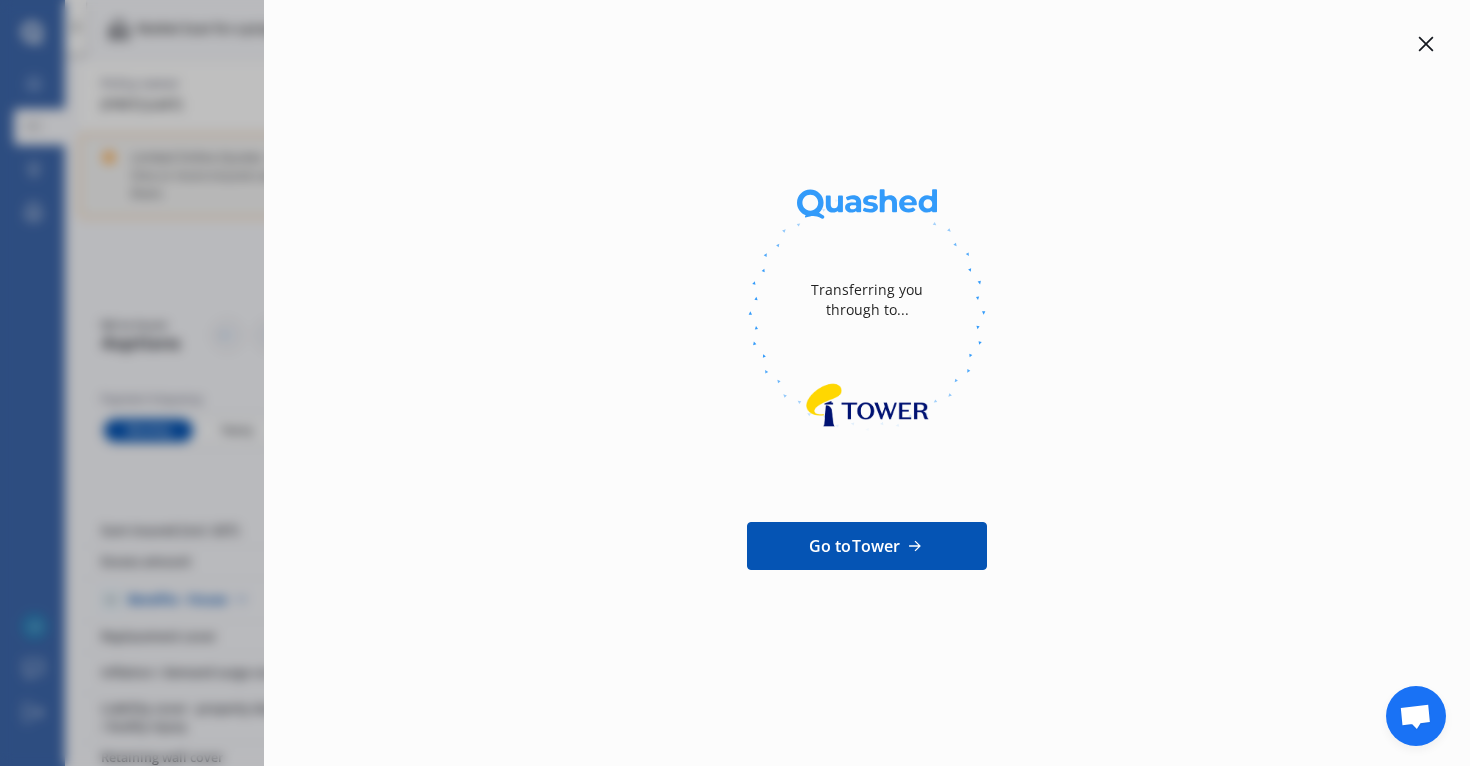 click on "Go to  Tower" at bounding box center [867, 546] 